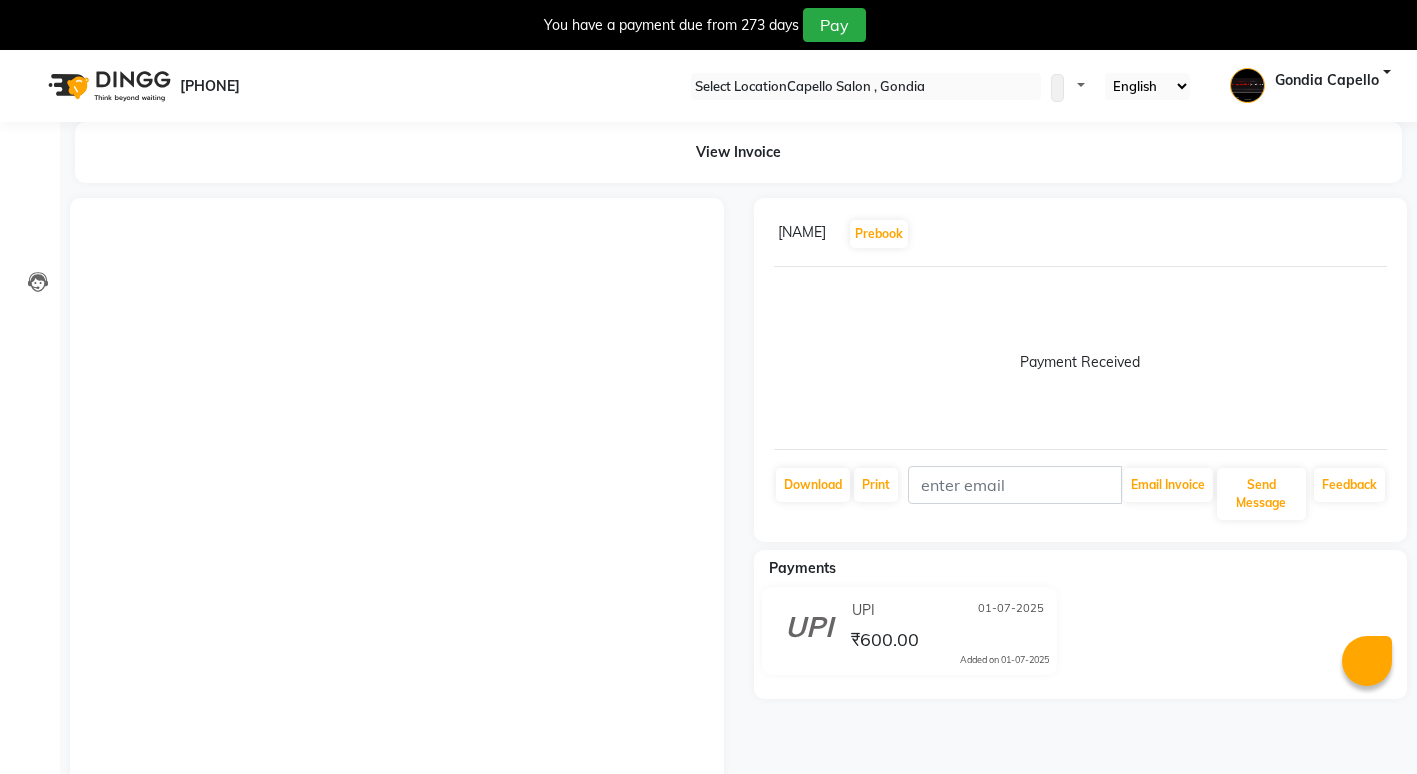 scroll, scrollTop: 0, scrollLeft: 0, axis: both 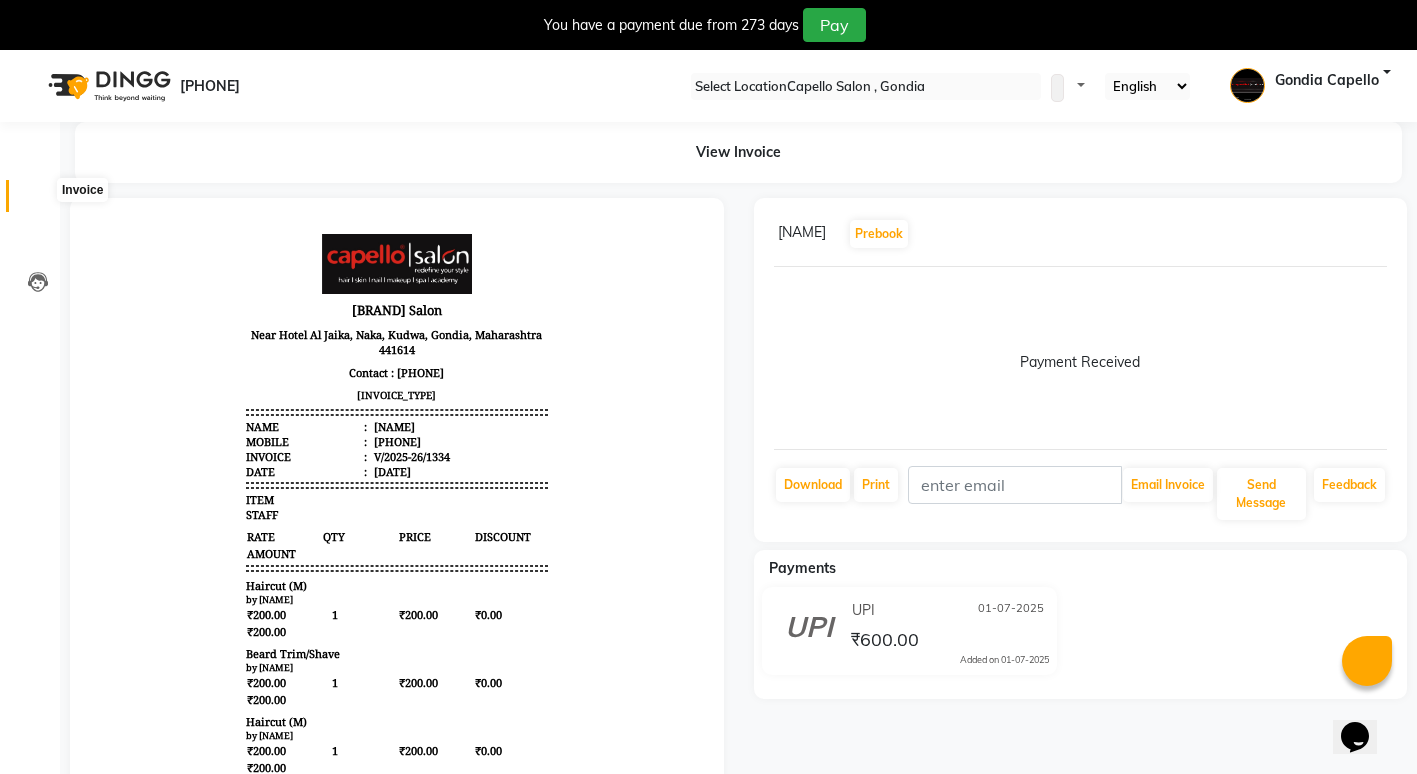 click at bounding box center [37, 201] 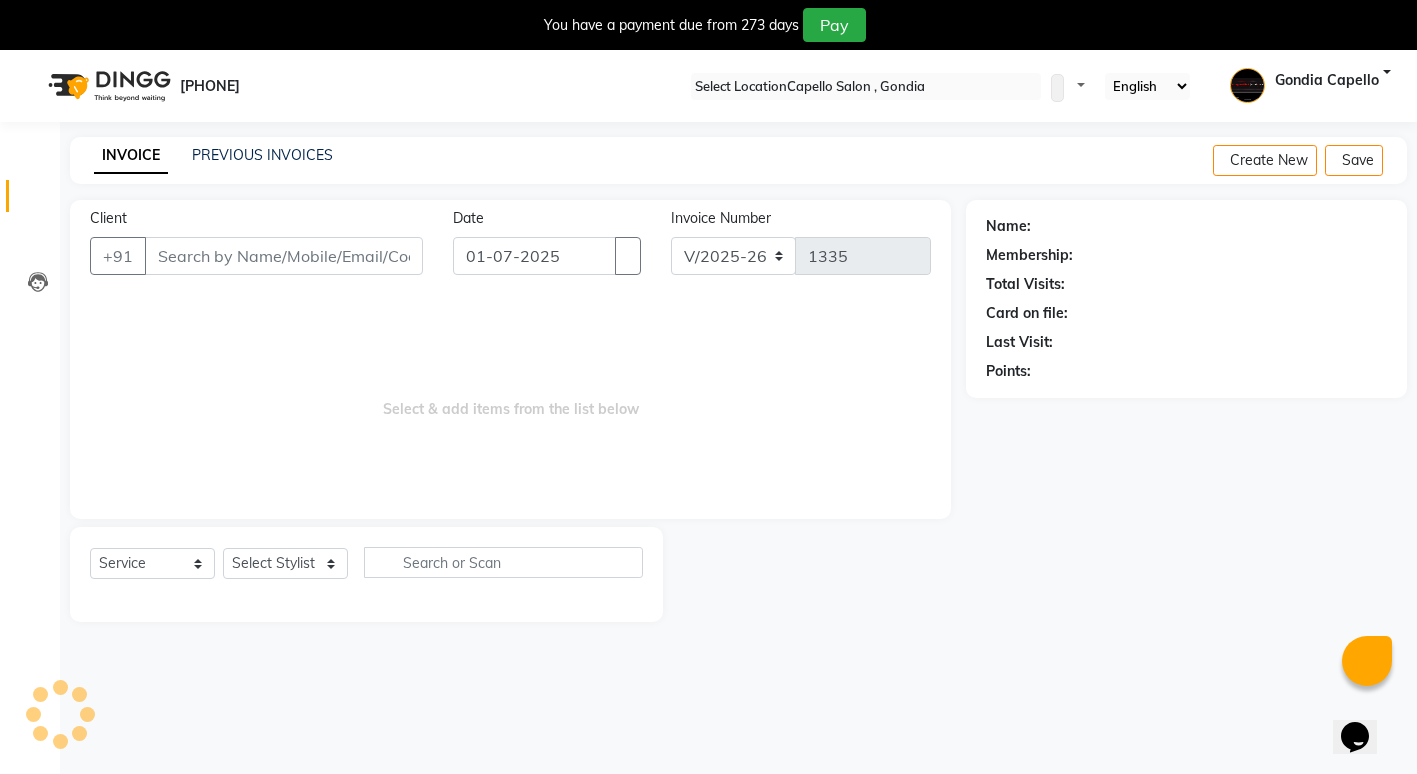 scroll, scrollTop: 50, scrollLeft: 0, axis: vertical 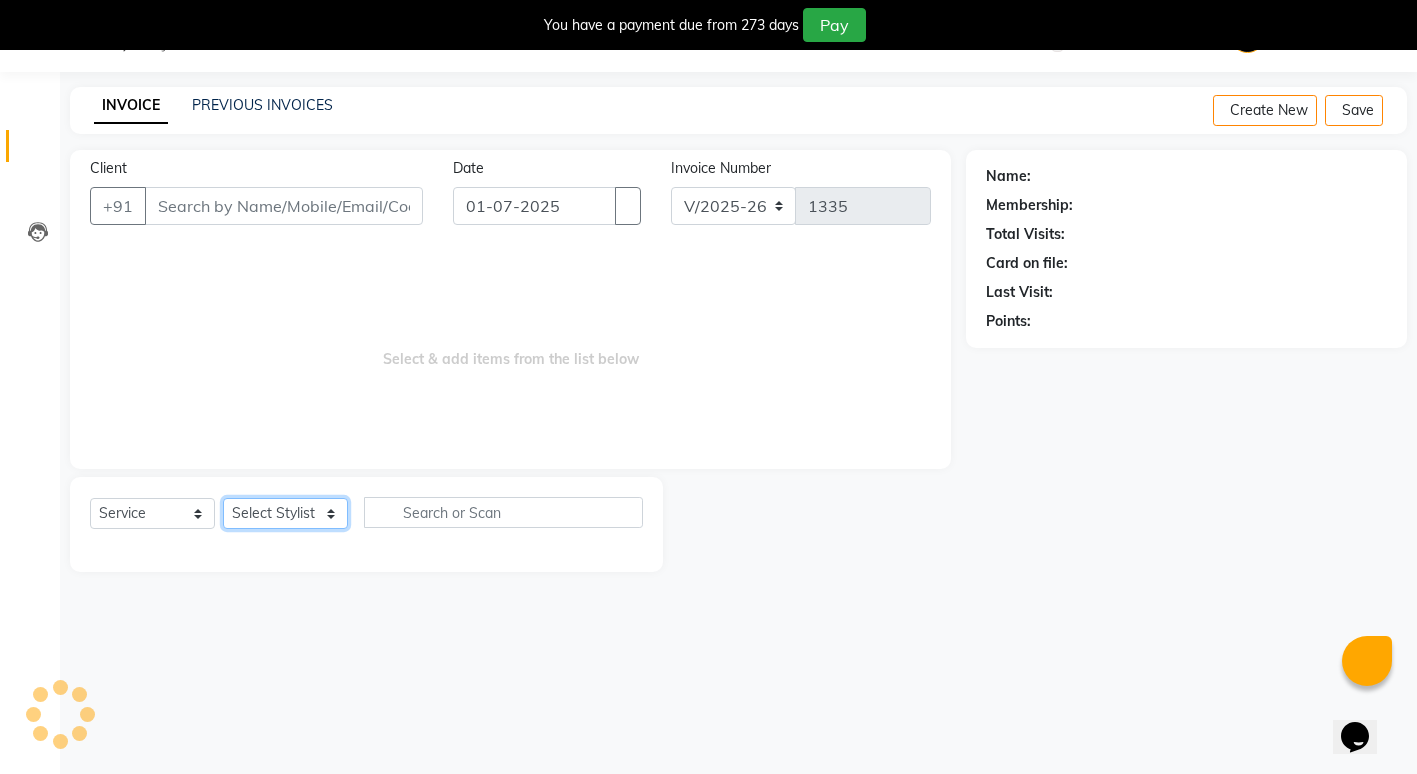 click on "Select Stylist" at bounding box center [285, 513] 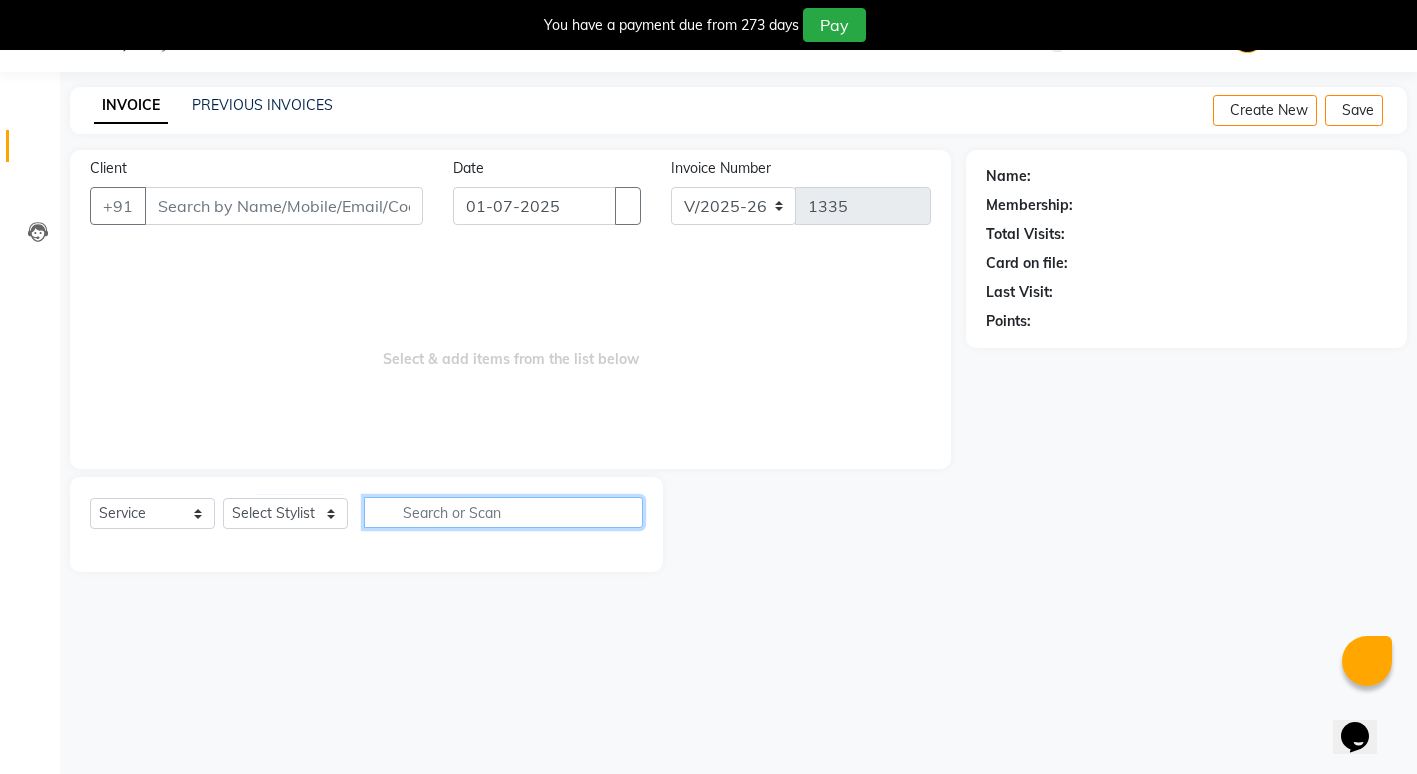click at bounding box center [503, 512] 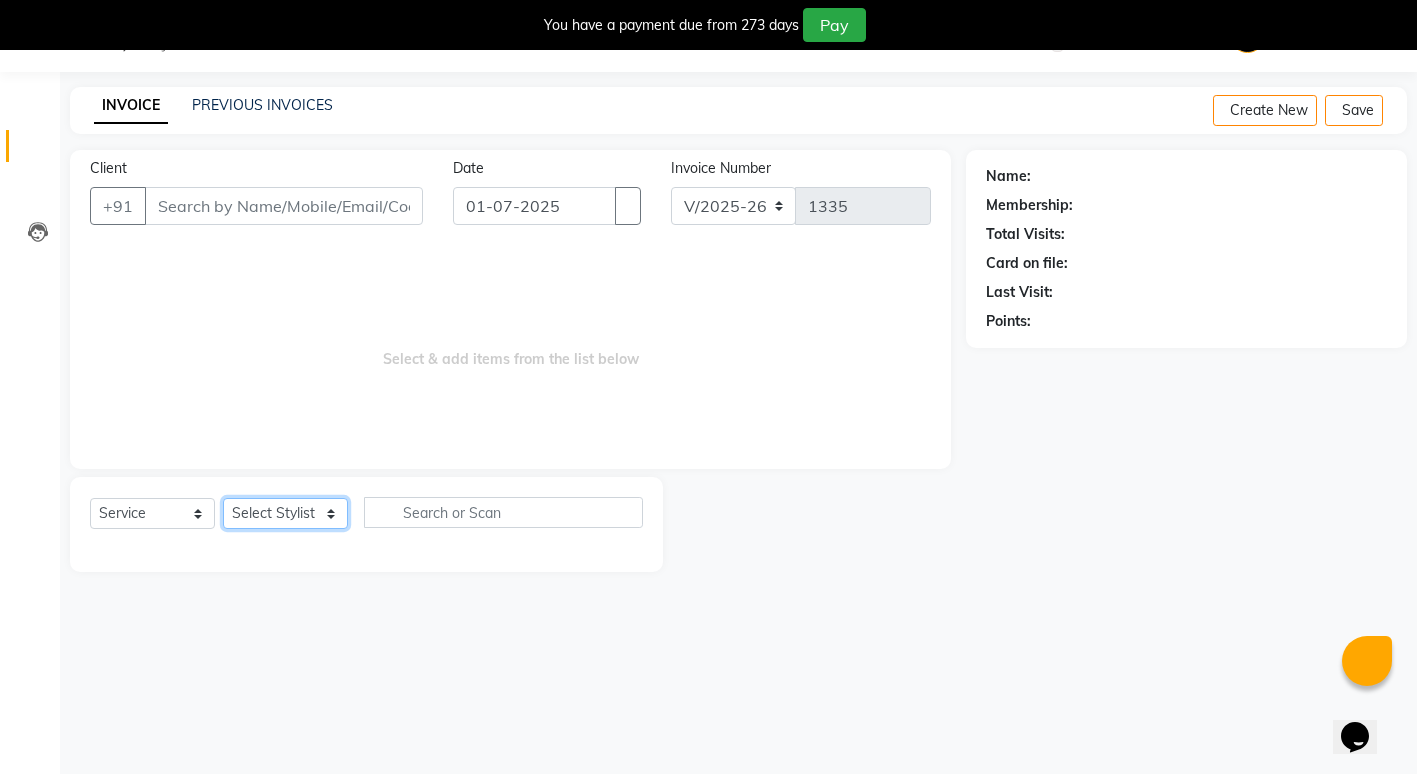 click on "Select Stylist ADMIN [FIRST] [LAST] [FIRST] [LAST] [FIRST] [LAST] [FIRST] [LAST] [FIRST] [LAST] [FIRST] [LAST] [FIRST] [LAST] [FIRST] [LAST]" at bounding box center (285, 513) 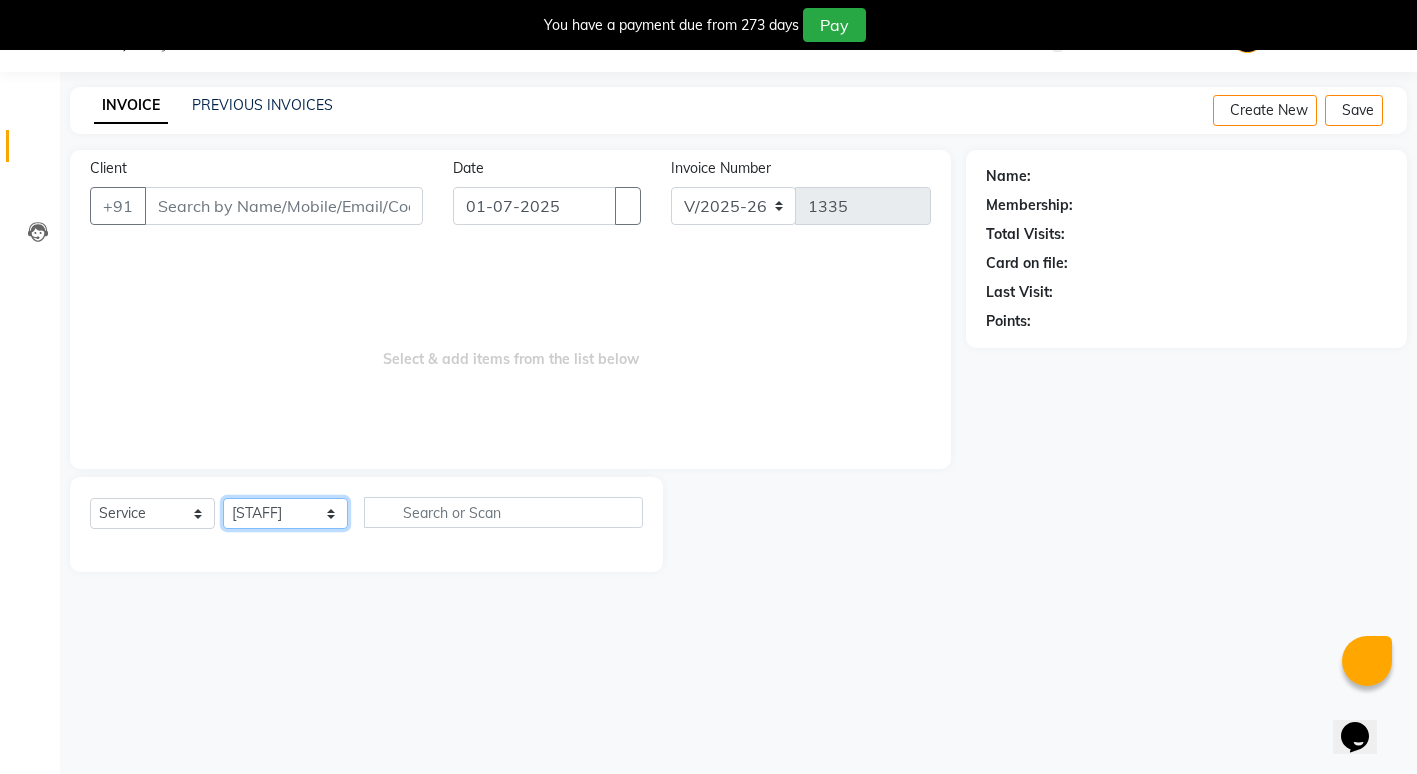 click on "Select Stylist ADMIN [FIRST] [LAST] [FIRST] [LAST] [FIRST] [LAST] [FIRST] [LAST] [FIRST] [LAST] [FIRST] [LAST] [FIRST] [LAST] [FIRST] [LAST]" at bounding box center [285, 513] 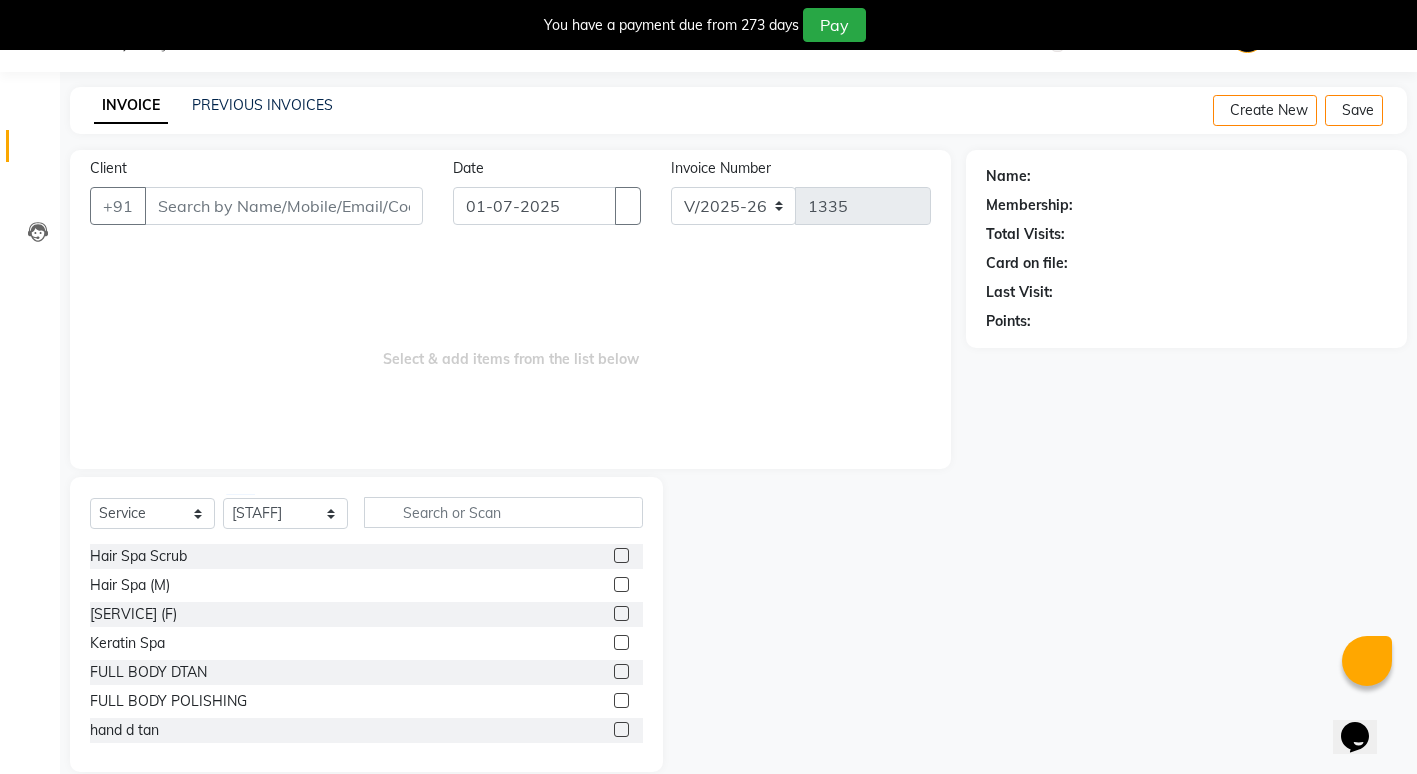 click on "Select Service Product Membership Package Voucher Prepaid Gift Card Select Stylist ADMIN [FIRST] [LAST] [FIRST] [LAST] [FIRST] [LAST] [FIRST] [LAST] [FIRST] [LAST] [FIRST] [LAST] [FIRST] [LAST] [FIRST] [LAST]" at bounding box center (366, 520) 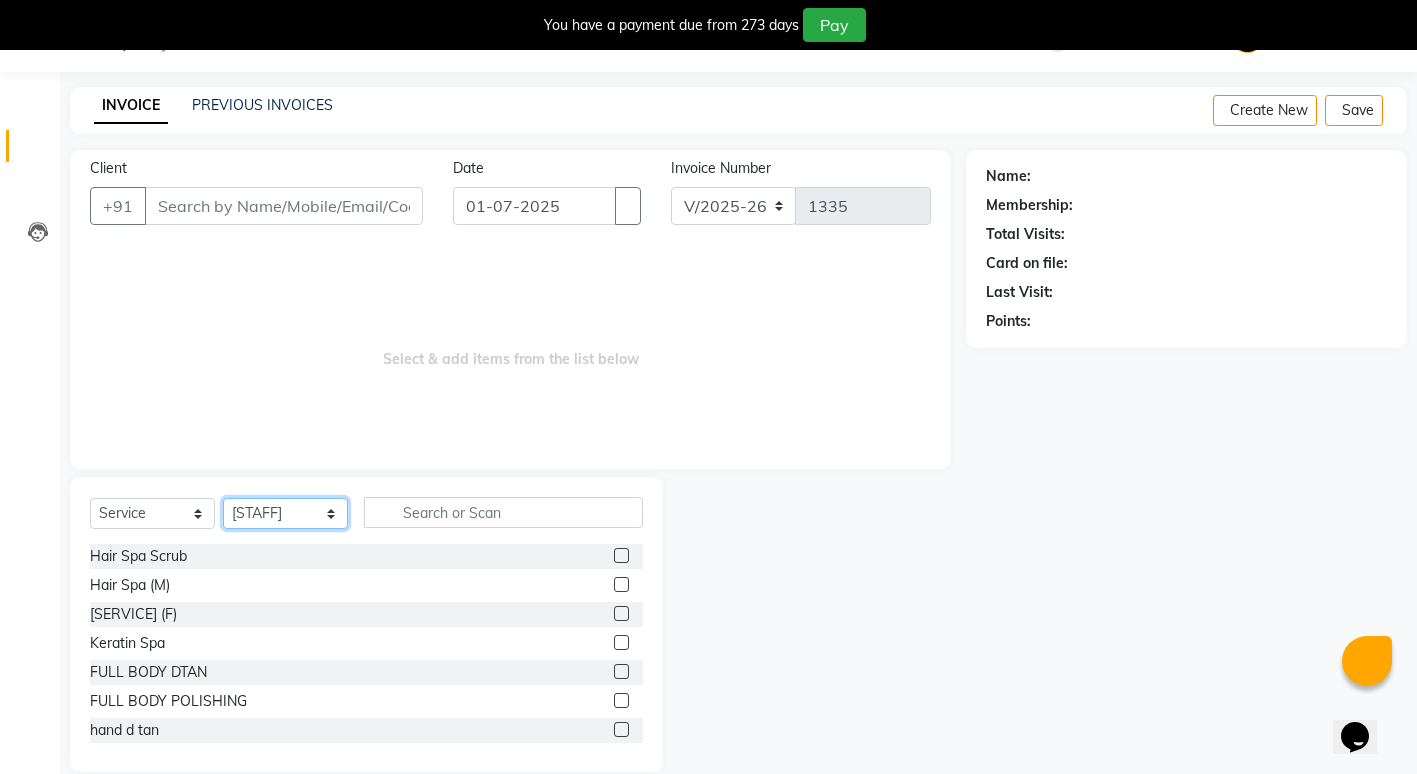 click on "Select Stylist ADMIN [FIRST] [LAST] [FIRST] [LAST] [FIRST] [LAST] [FIRST] [LAST] [FIRST] [LAST] [FIRST] [LAST] [FIRST] [LAST] [FIRST] [LAST]" at bounding box center [285, 513] 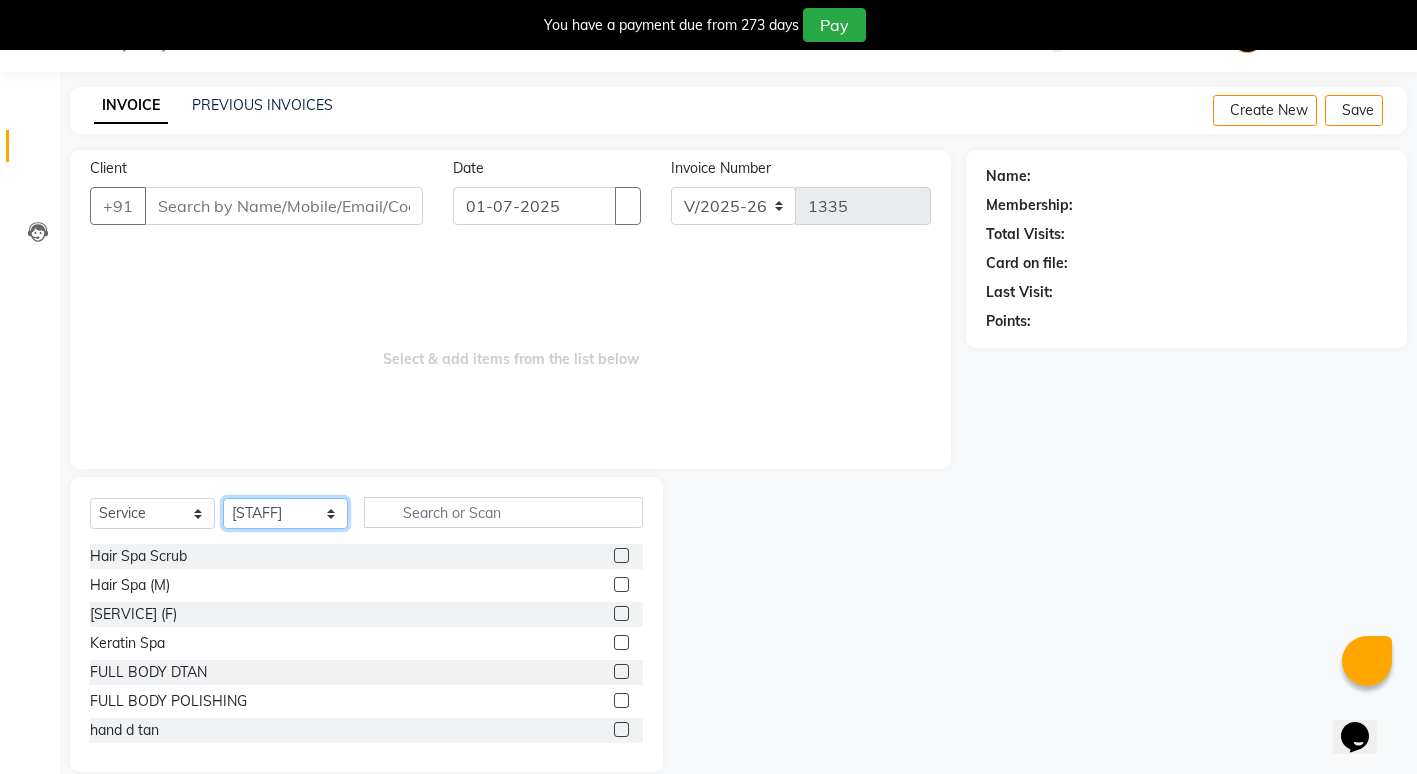 select on "14375" 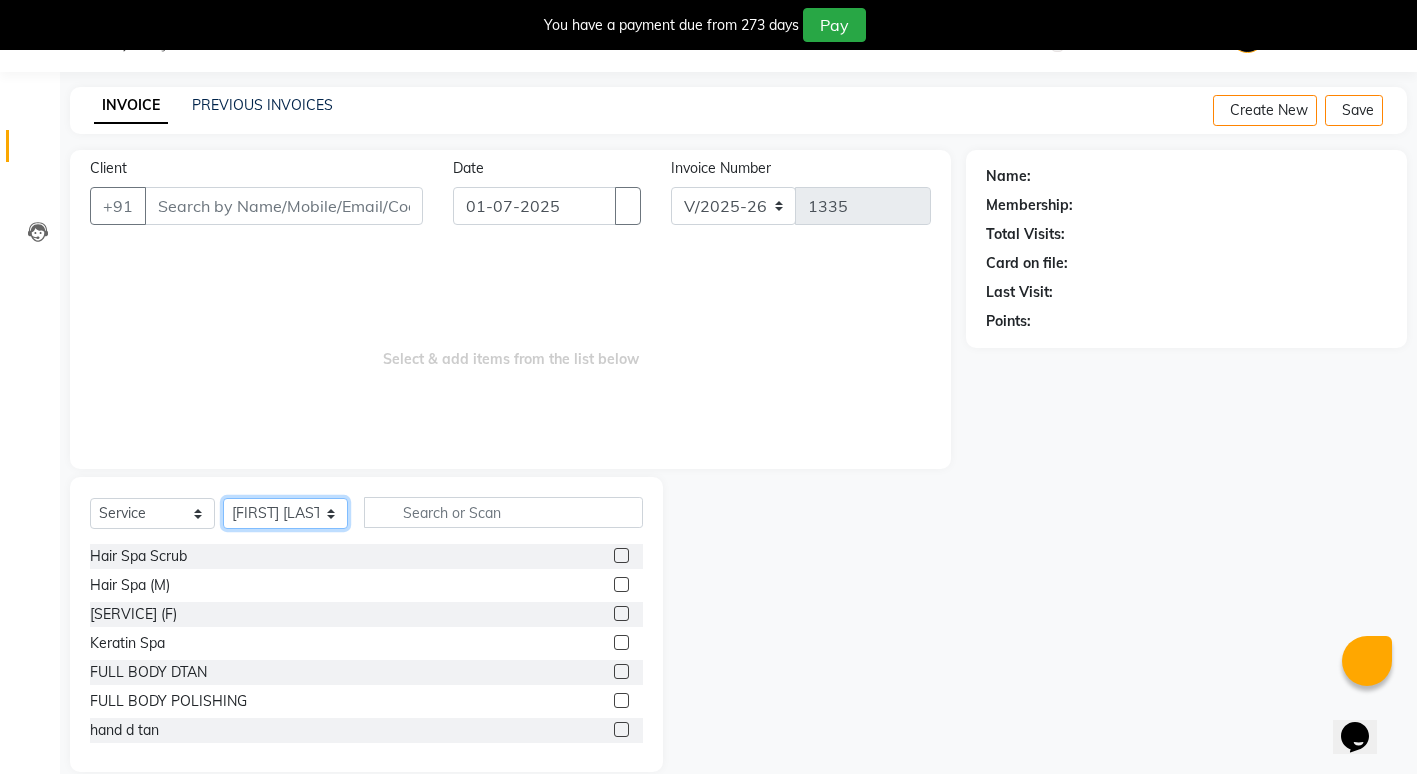 click on "Select Stylist ADMIN [FIRST] [LAST] [FIRST] [LAST] [FIRST] [LAST] [FIRST] [LAST] [FIRST] [LAST] [FIRST] [LAST] [FIRST] [LAST] [FIRST] [LAST]" at bounding box center (285, 513) 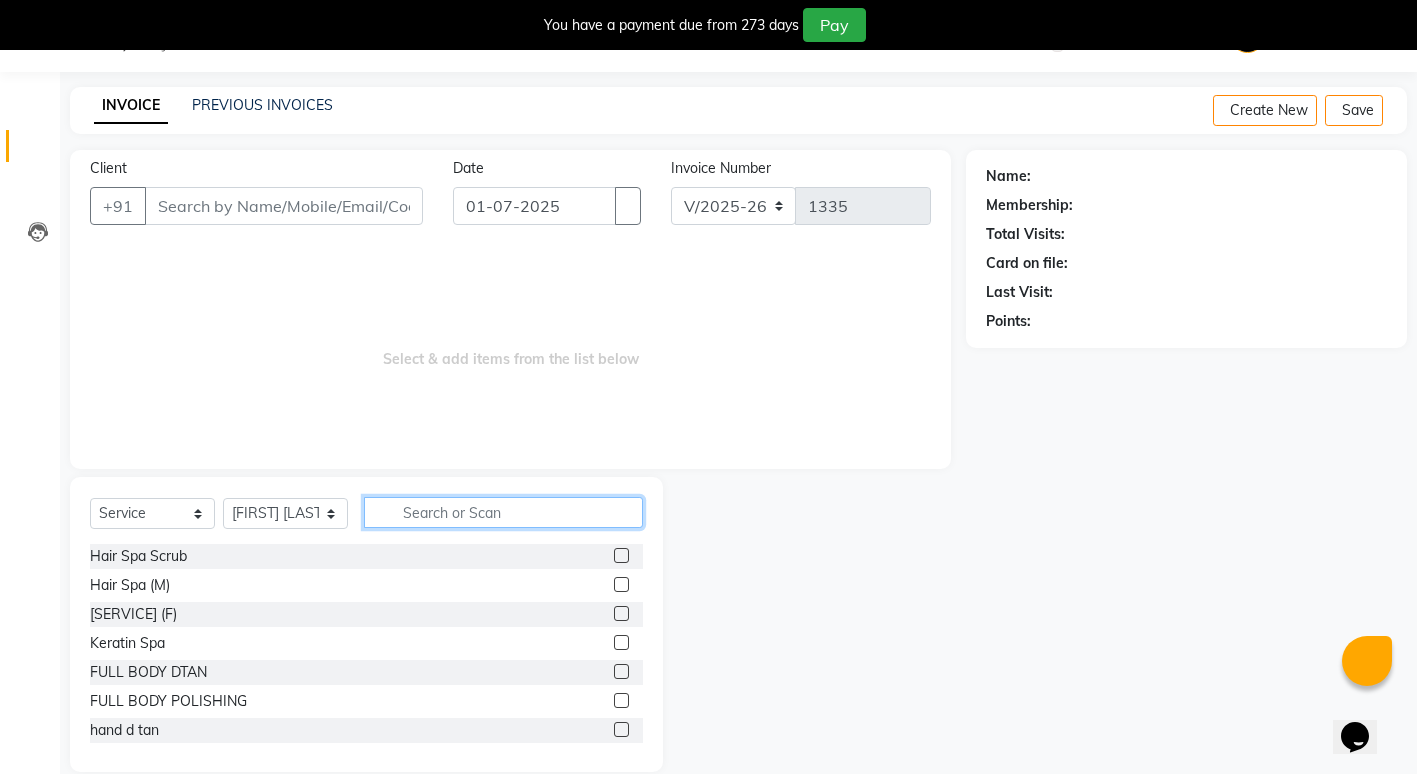 drag, startPoint x: 450, startPoint y: 507, endPoint x: 452, endPoint y: 535, distance: 28.071337 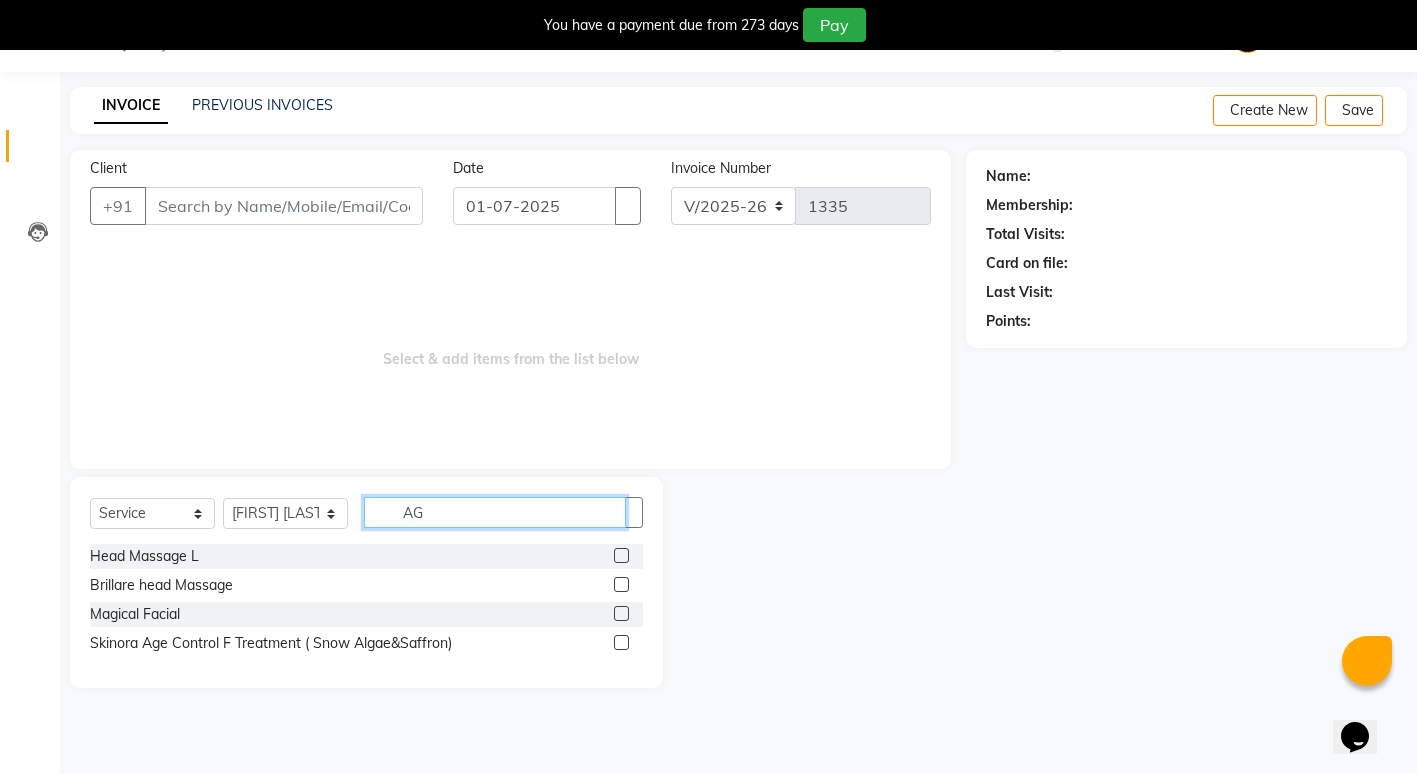 type on "AG" 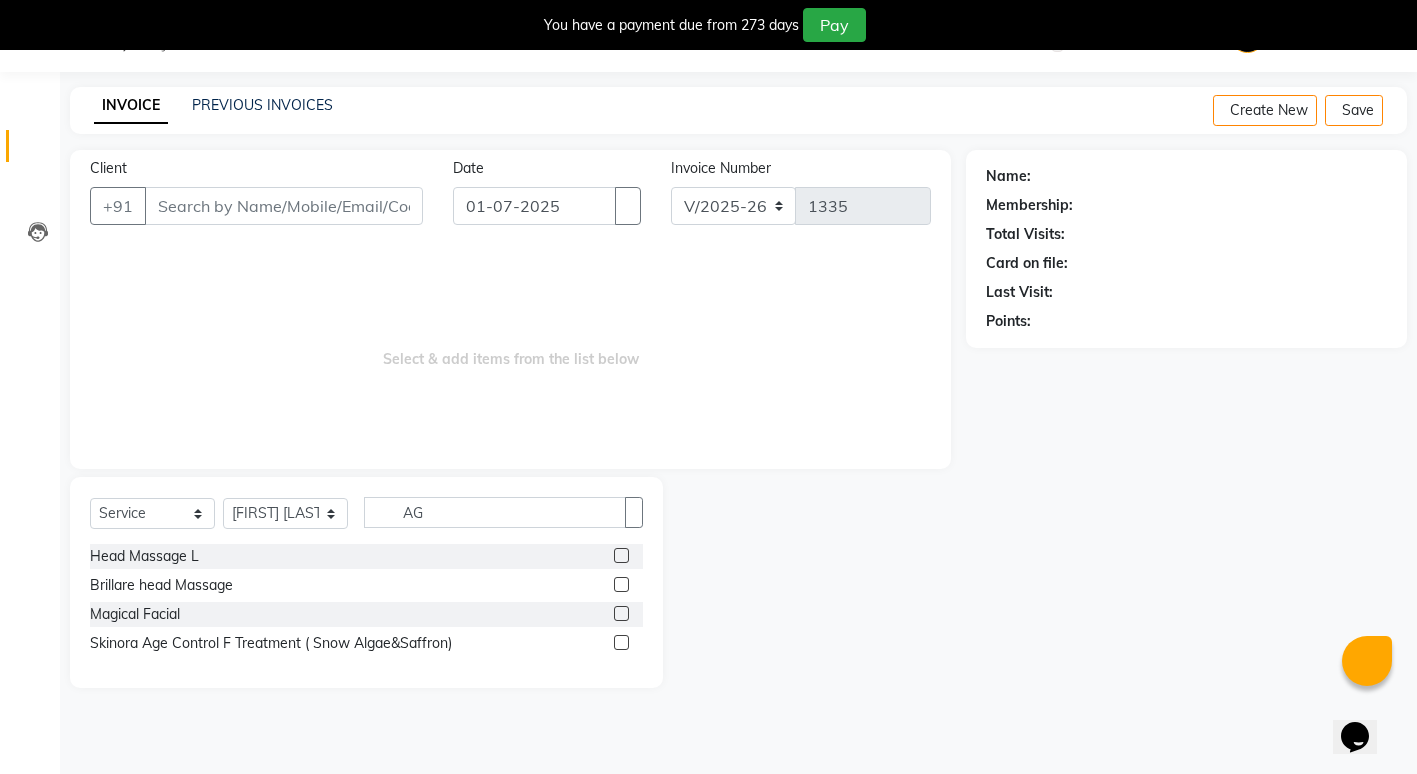 click at bounding box center (621, 642) 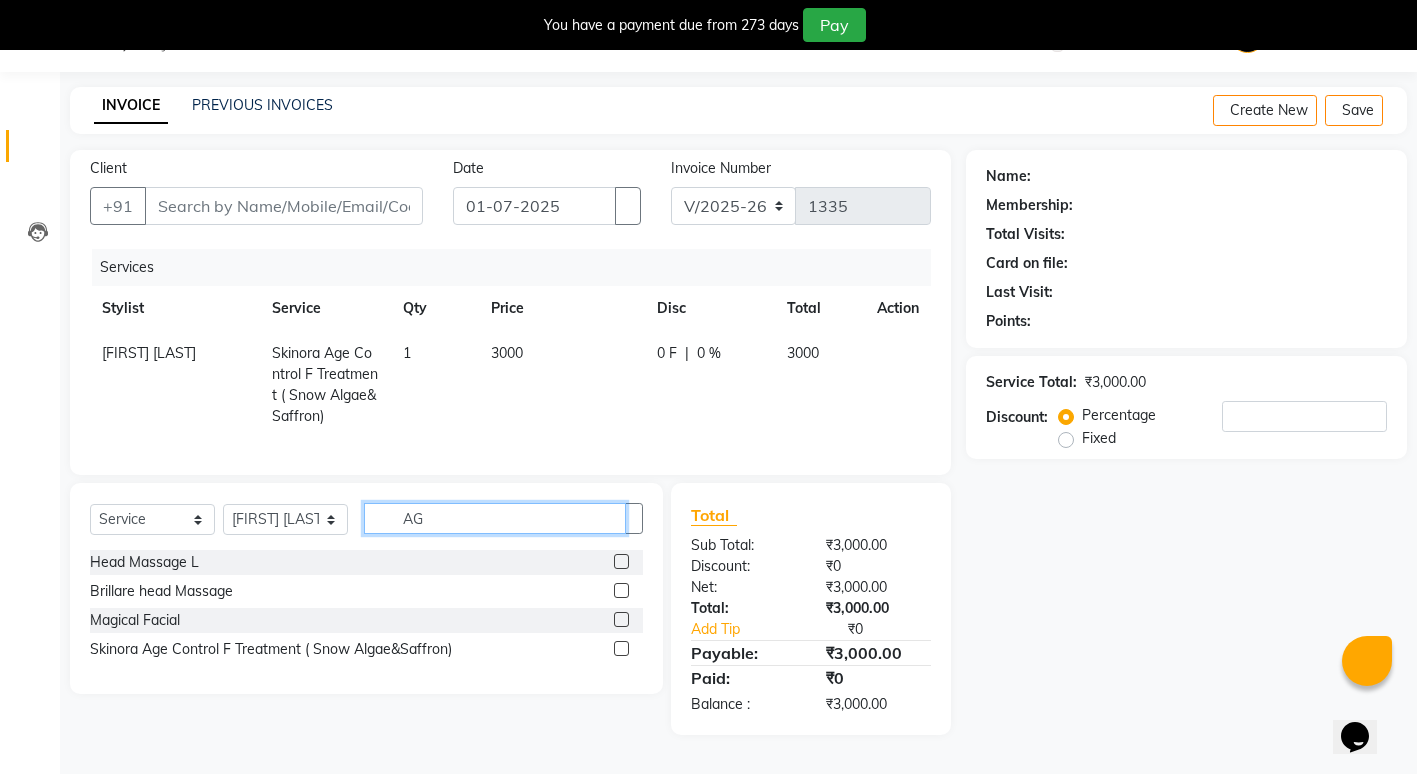 click on "AG" at bounding box center [495, 518] 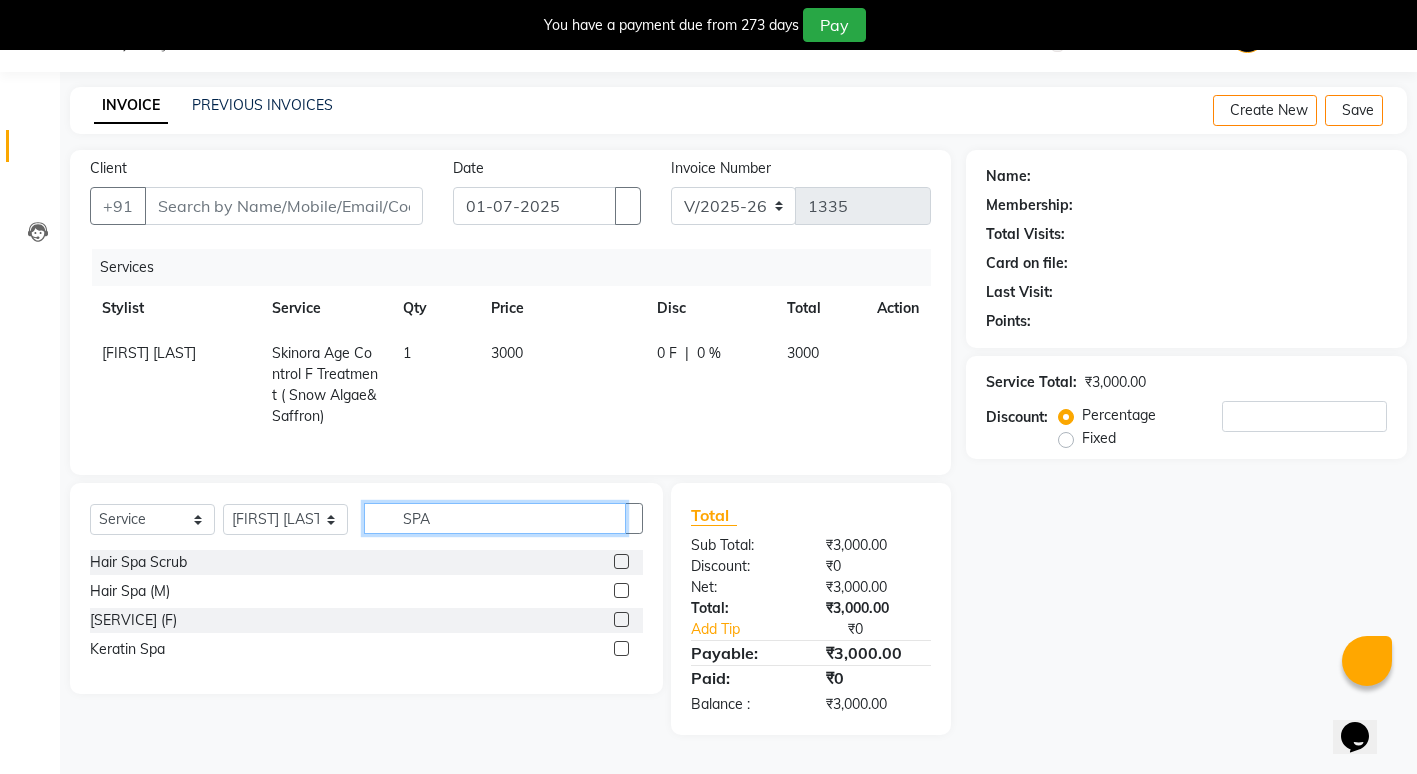 type on "SPA" 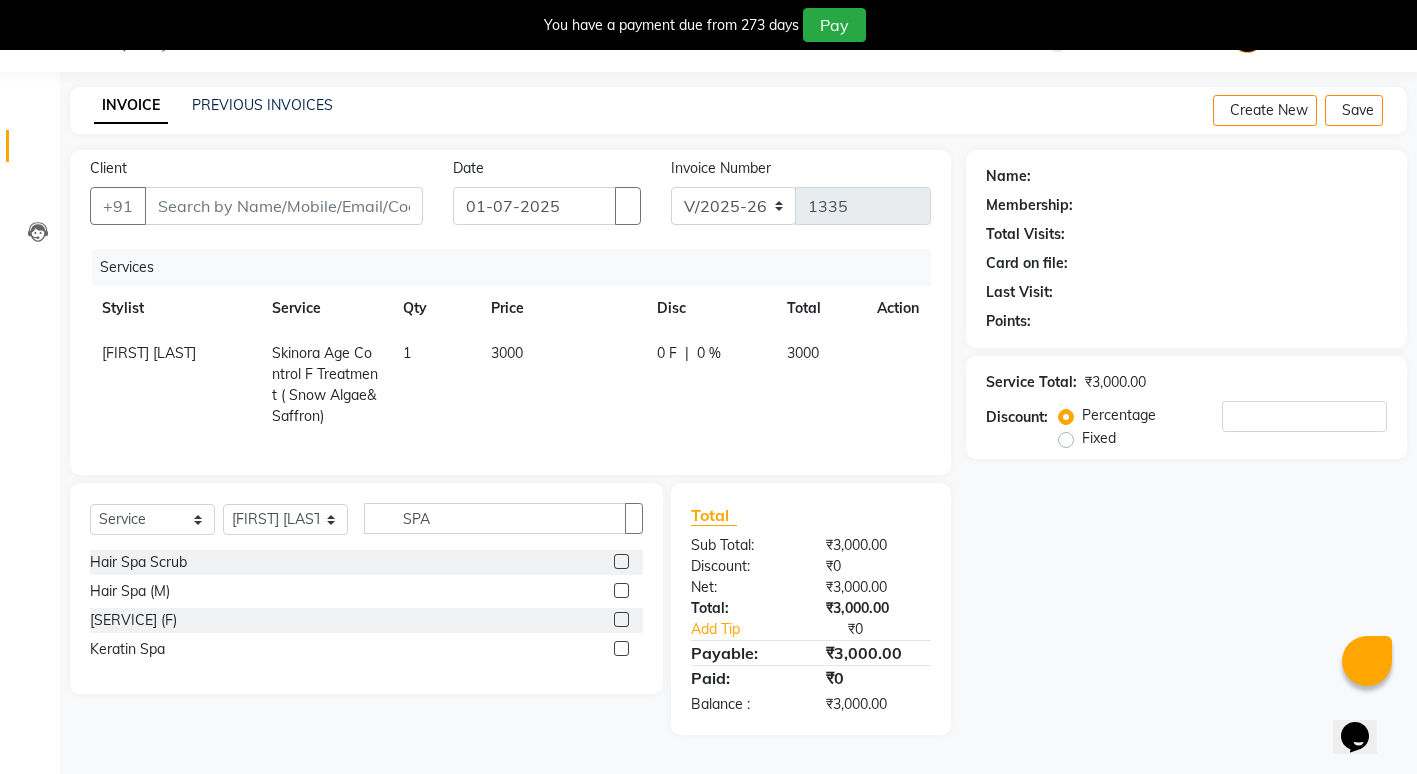 click at bounding box center (621, 590) 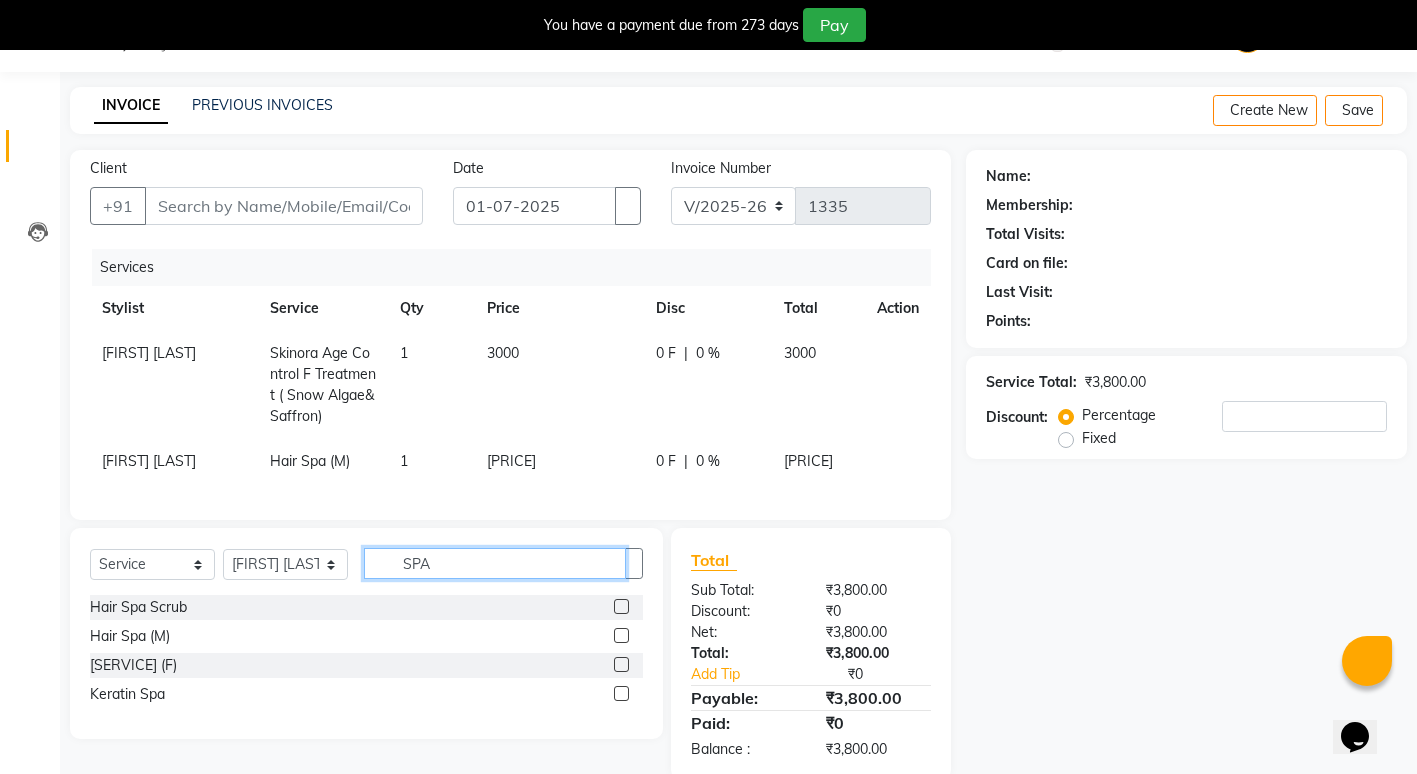 click on "SPA" at bounding box center [495, 563] 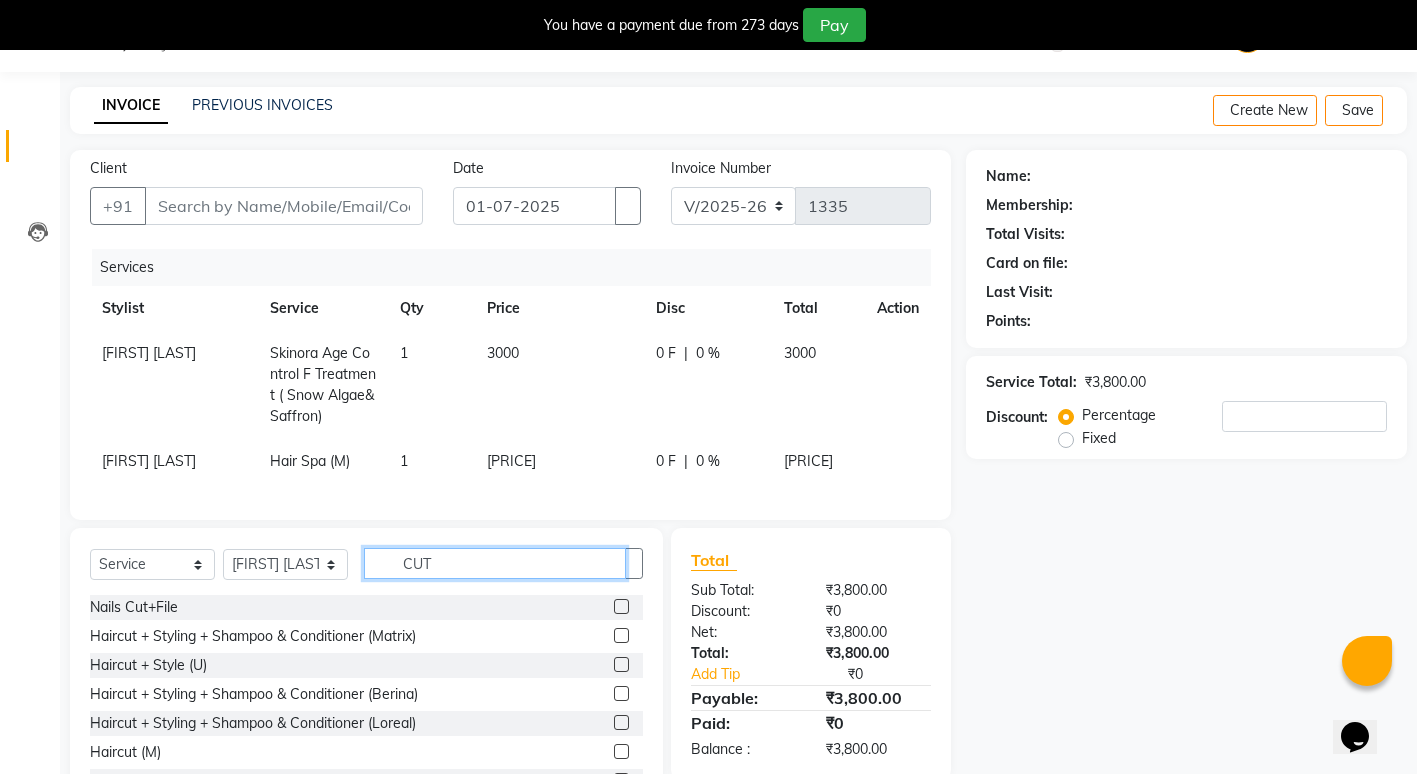 type on "CUT" 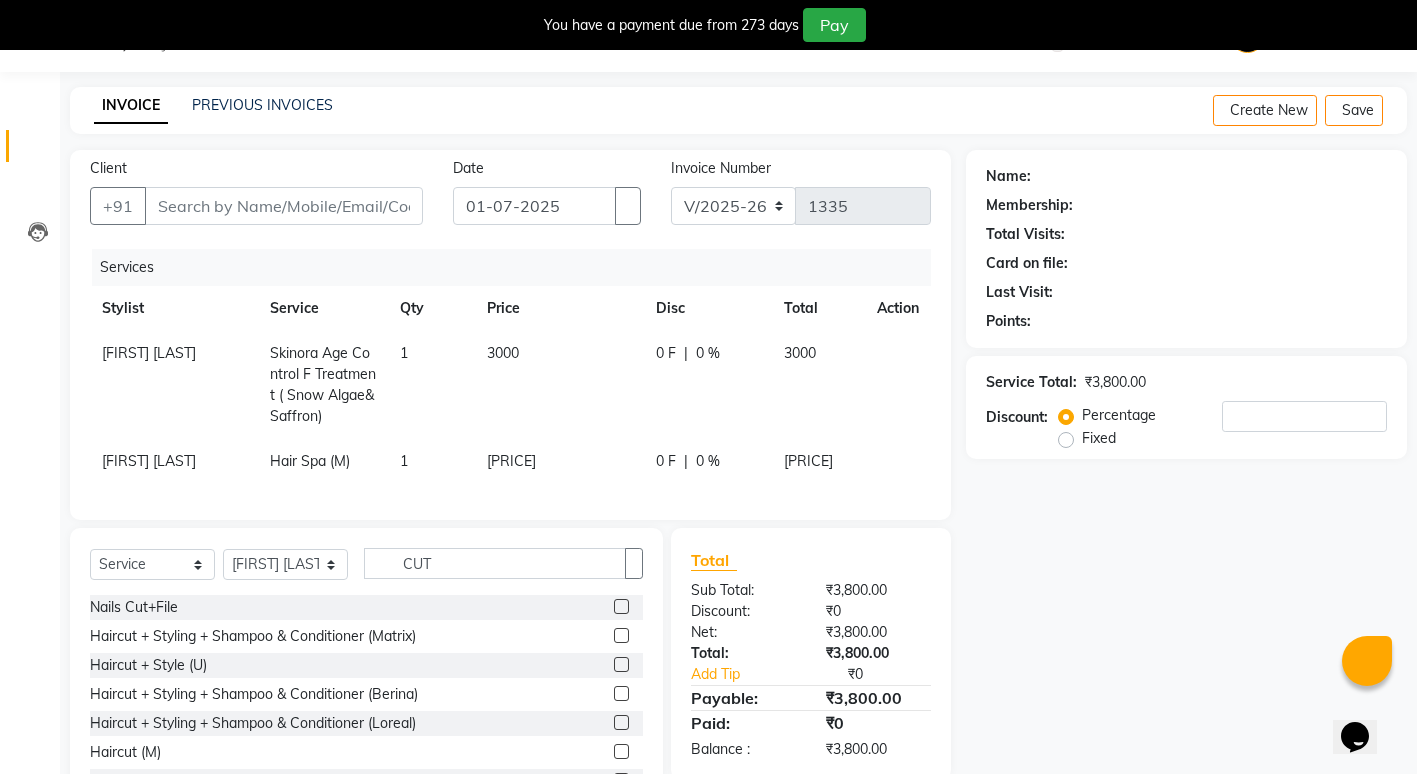 click at bounding box center (621, 751) 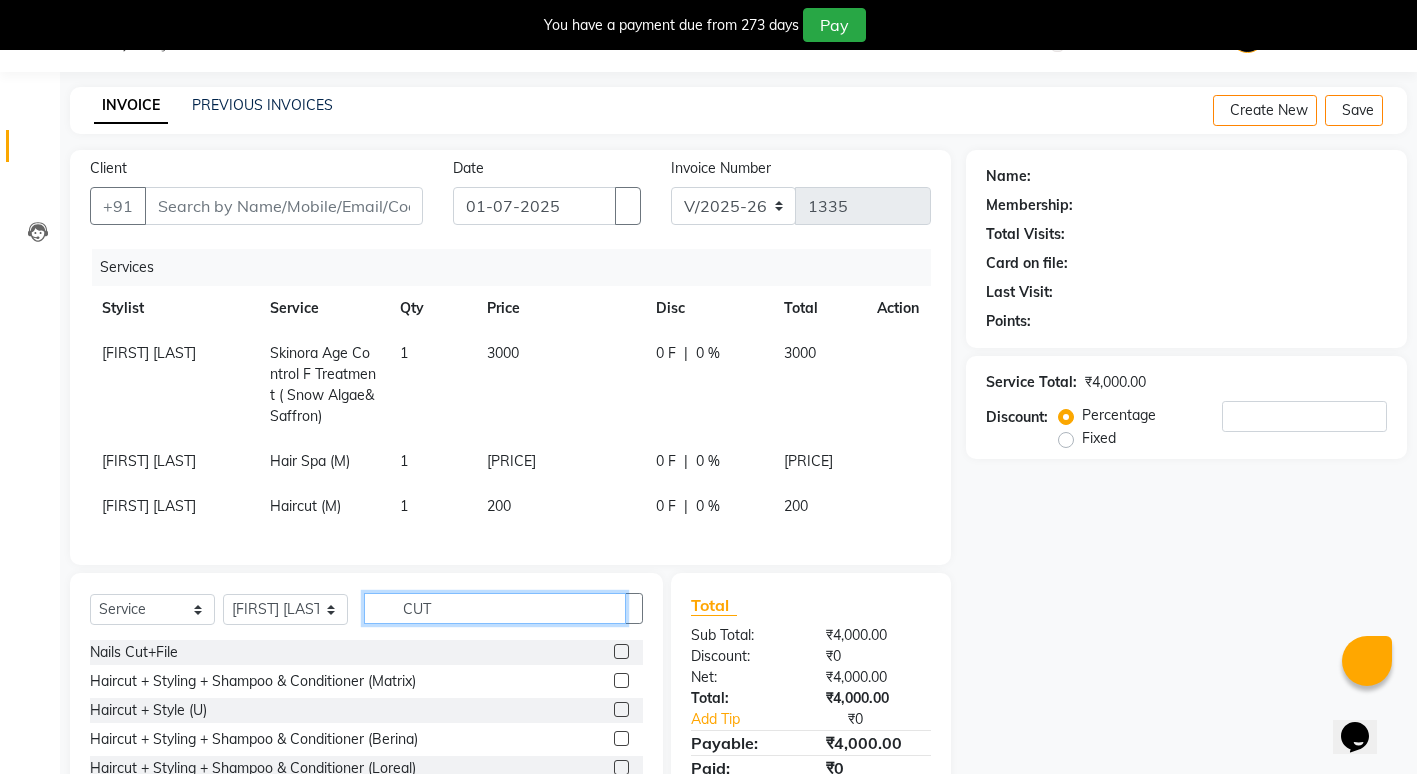 click on "CUT" at bounding box center [495, 608] 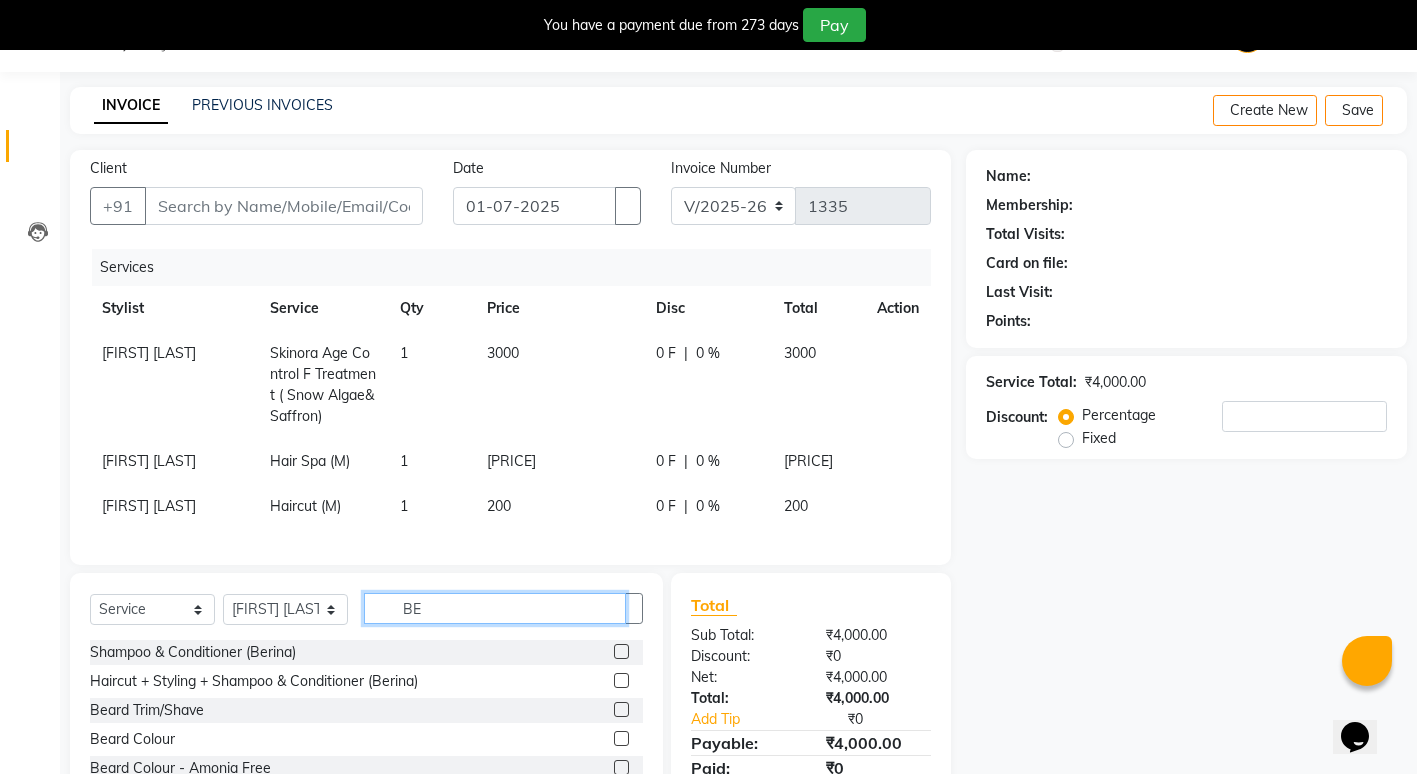 type on "BE" 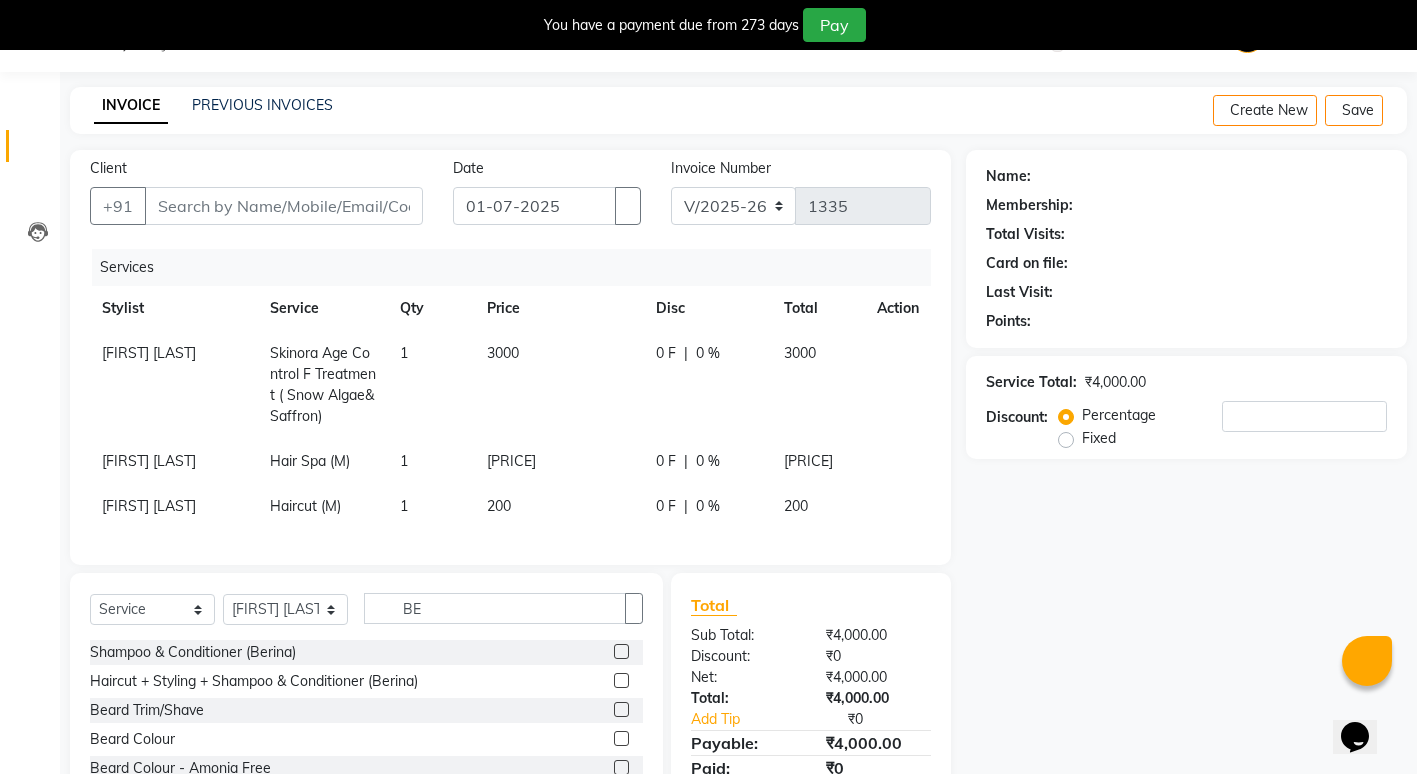 click at bounding box center [621, 709] 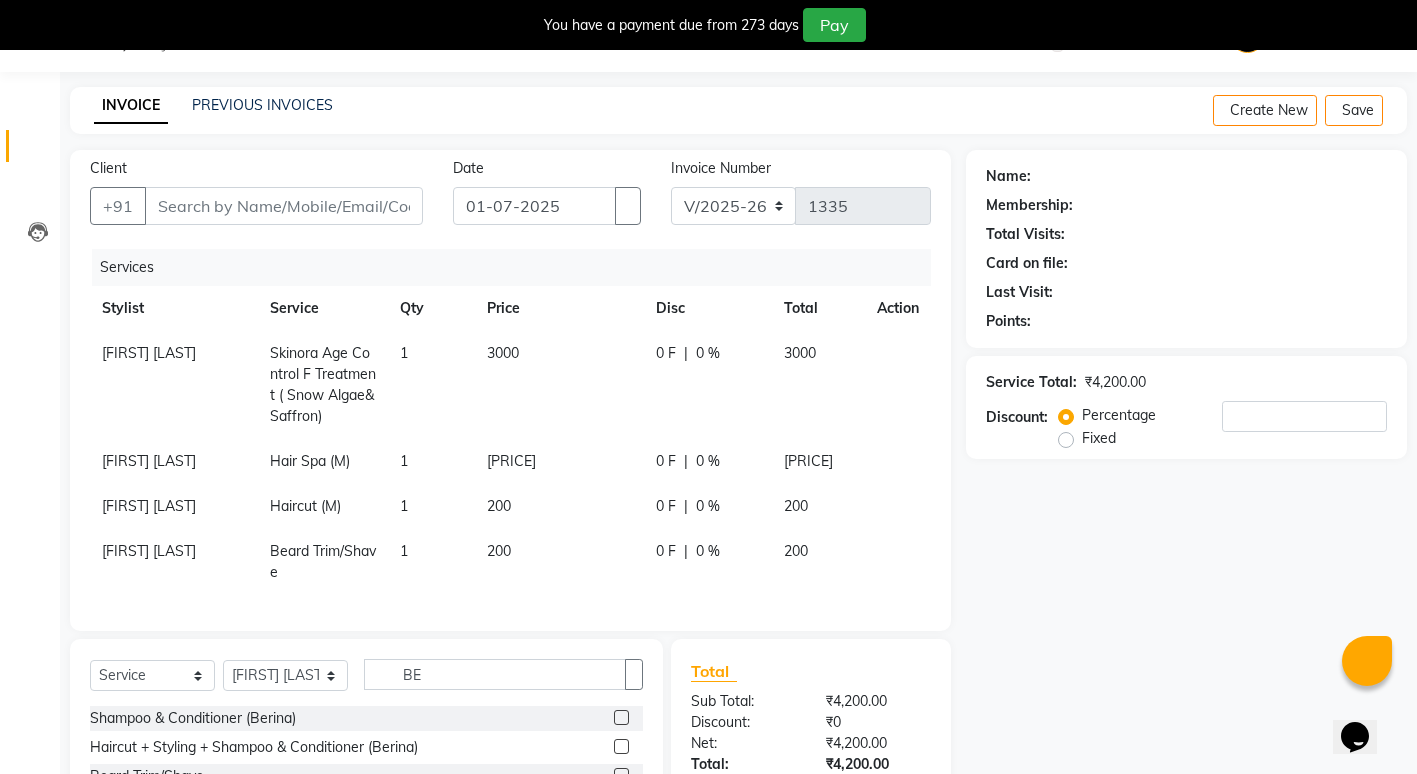 scroll, scrollTop: 211, scrollLeft: 0, axis: vertical 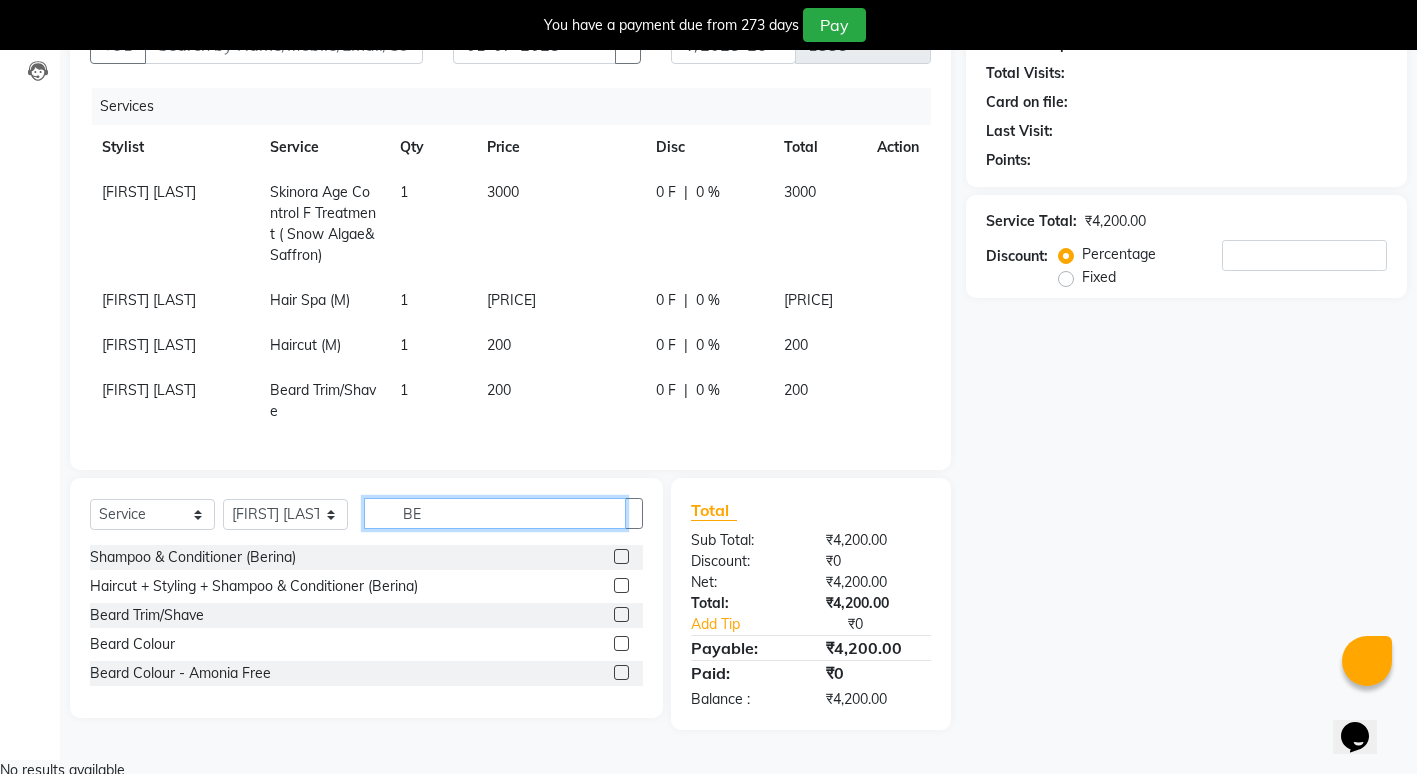click on "BE" at bounding box center [495, 513] 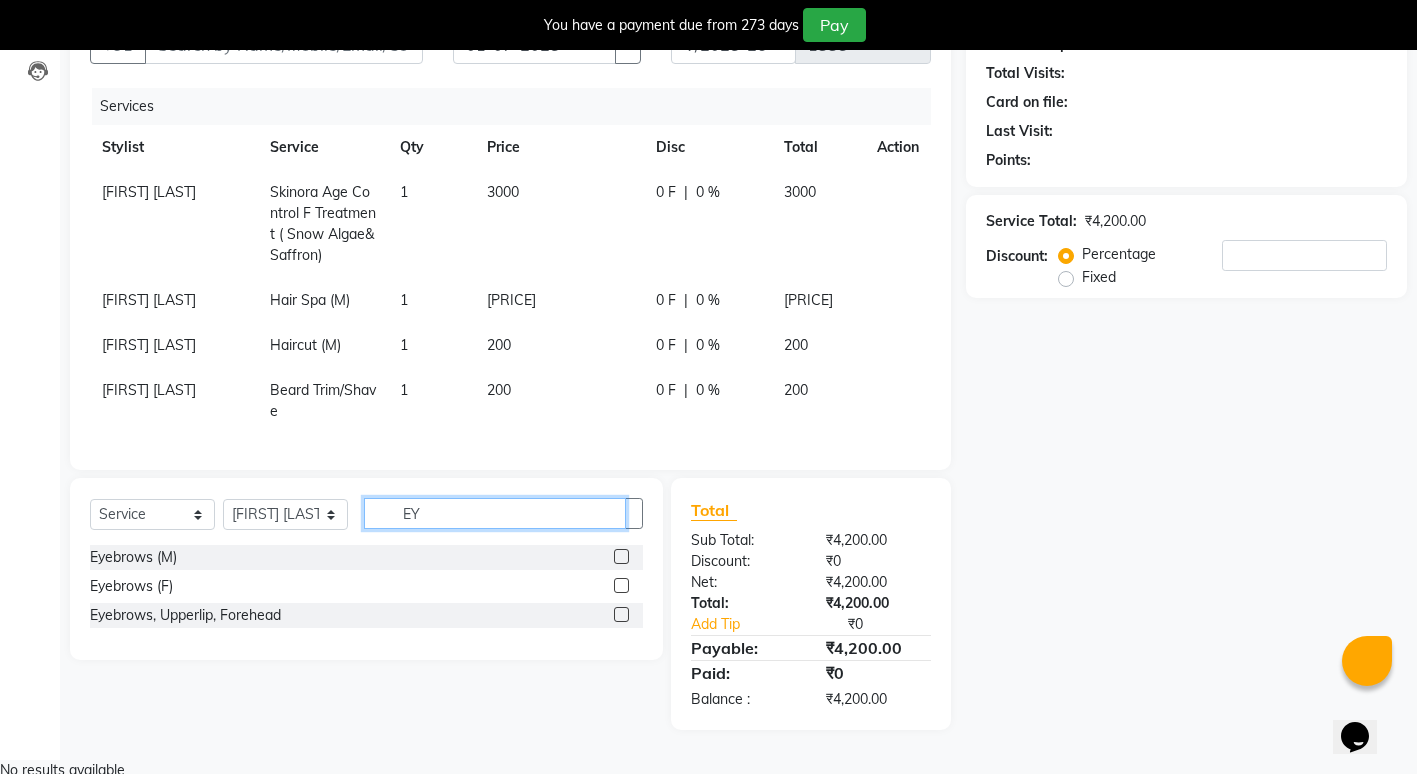 type on "EY" 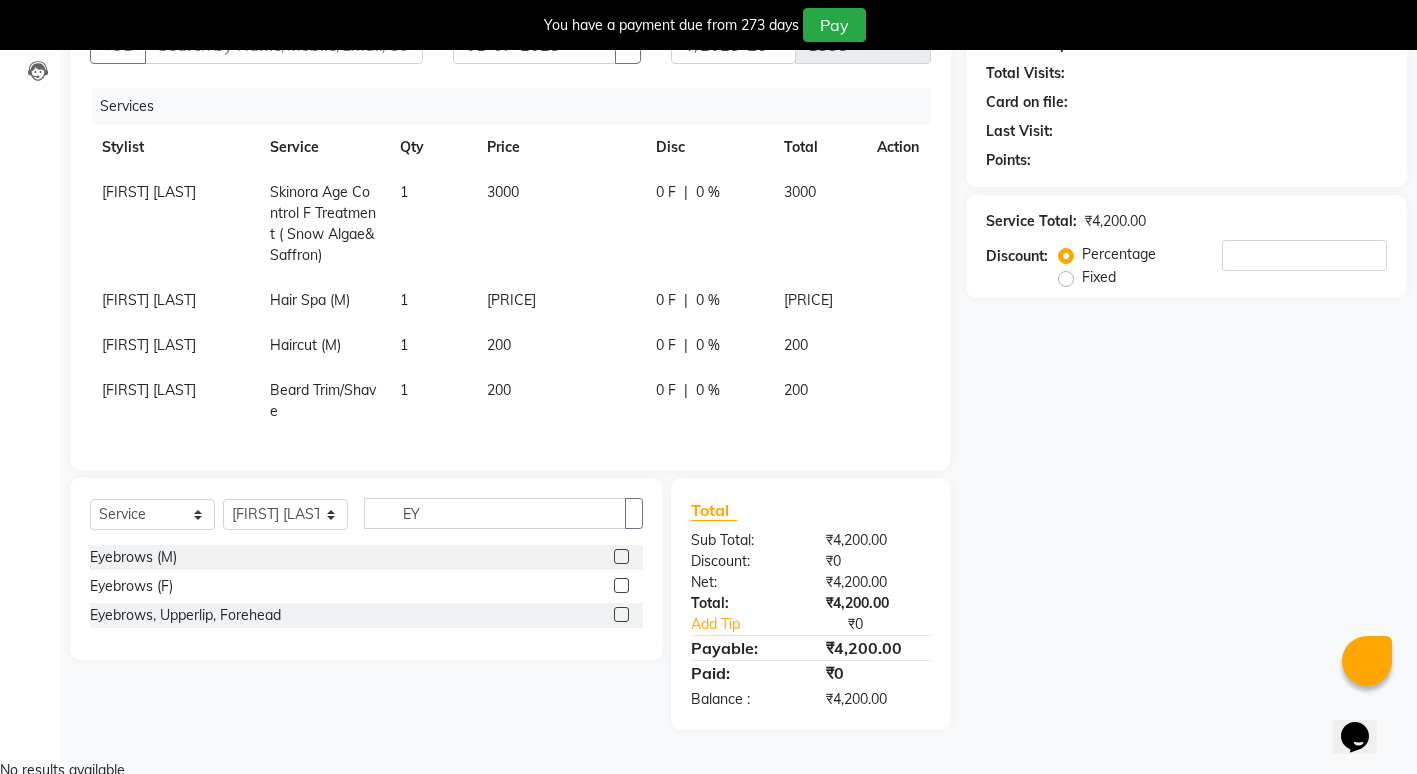 click at bounding box center [621, 556] 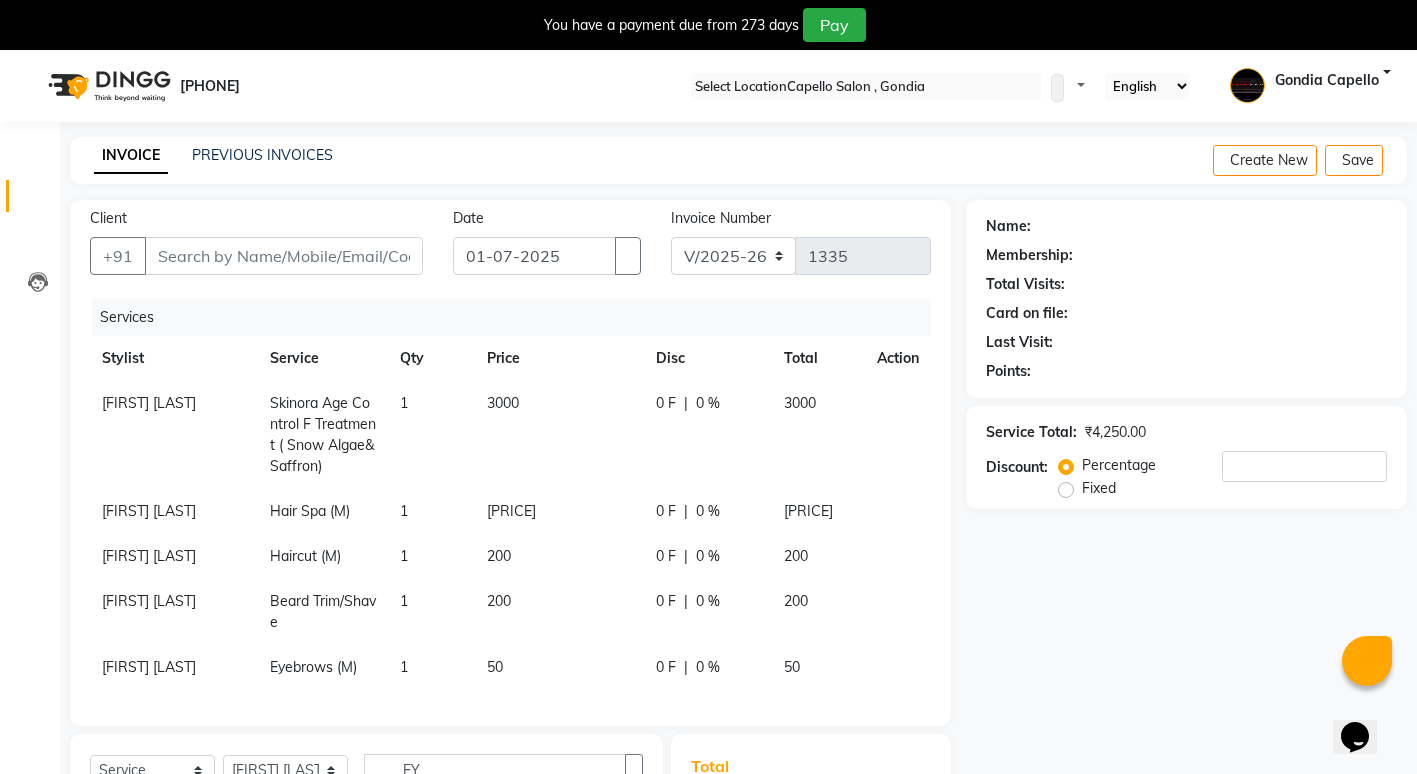 scroll, scrollTop: 256, scrollLeft: 0, axis: vertical 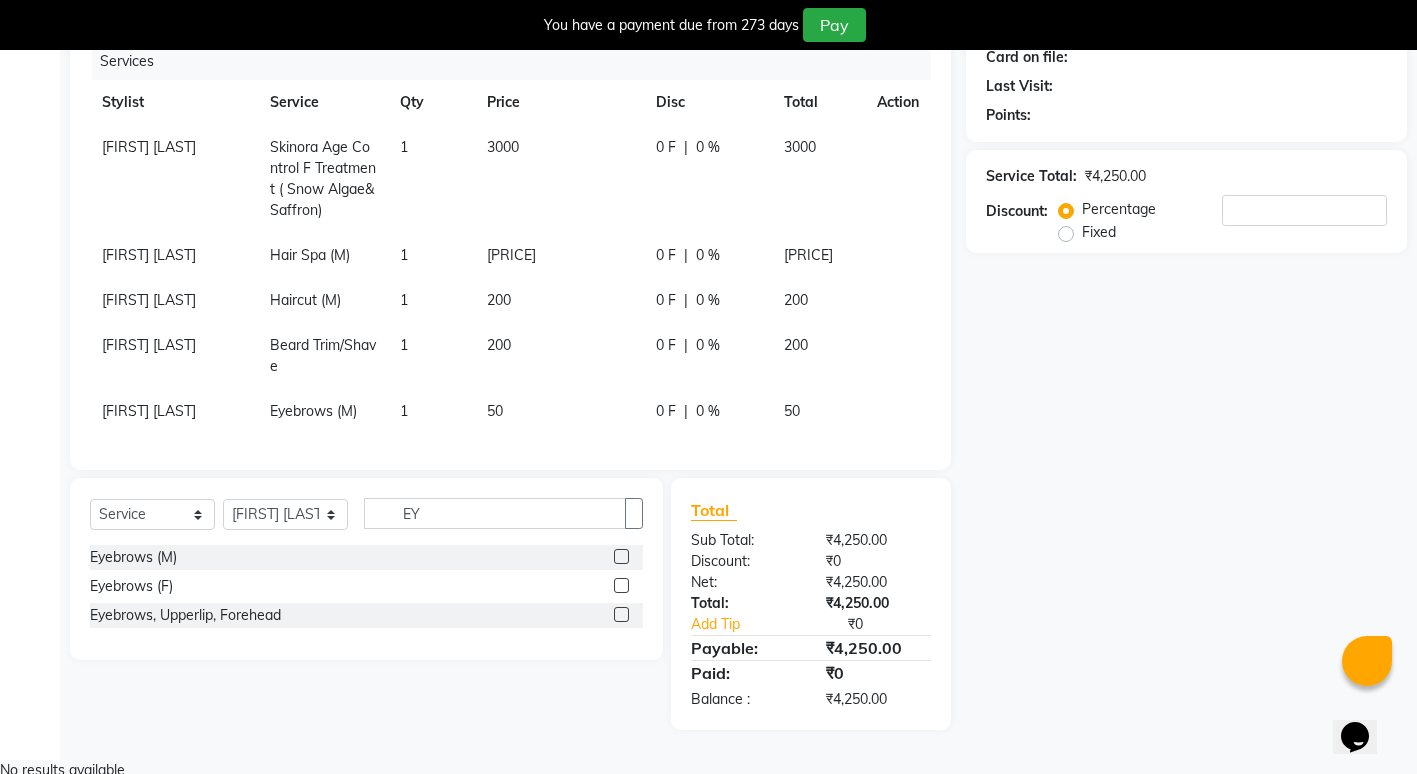 click on "[PRICE]" at bounding box center [559, 179] 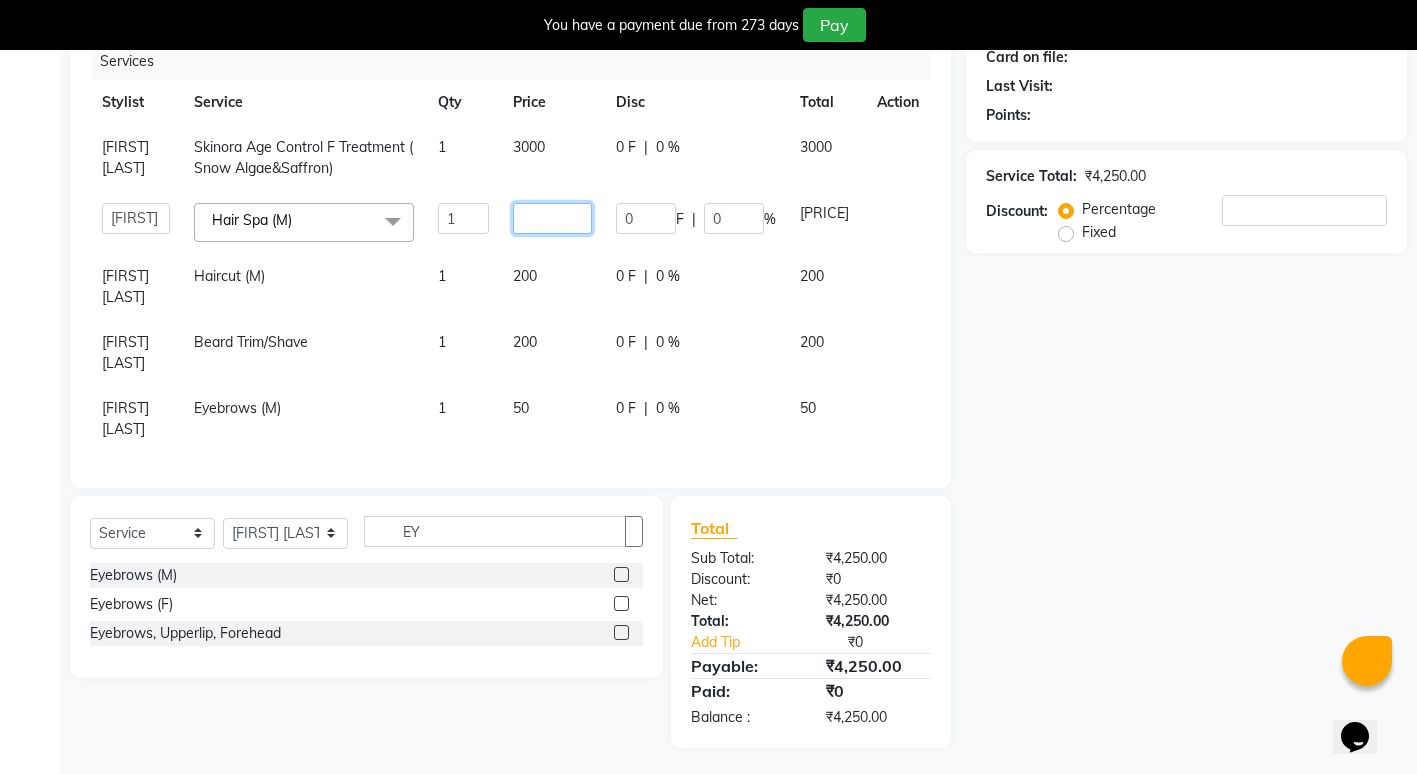 click on "[PRICE]" at bounding box center [463, 218] 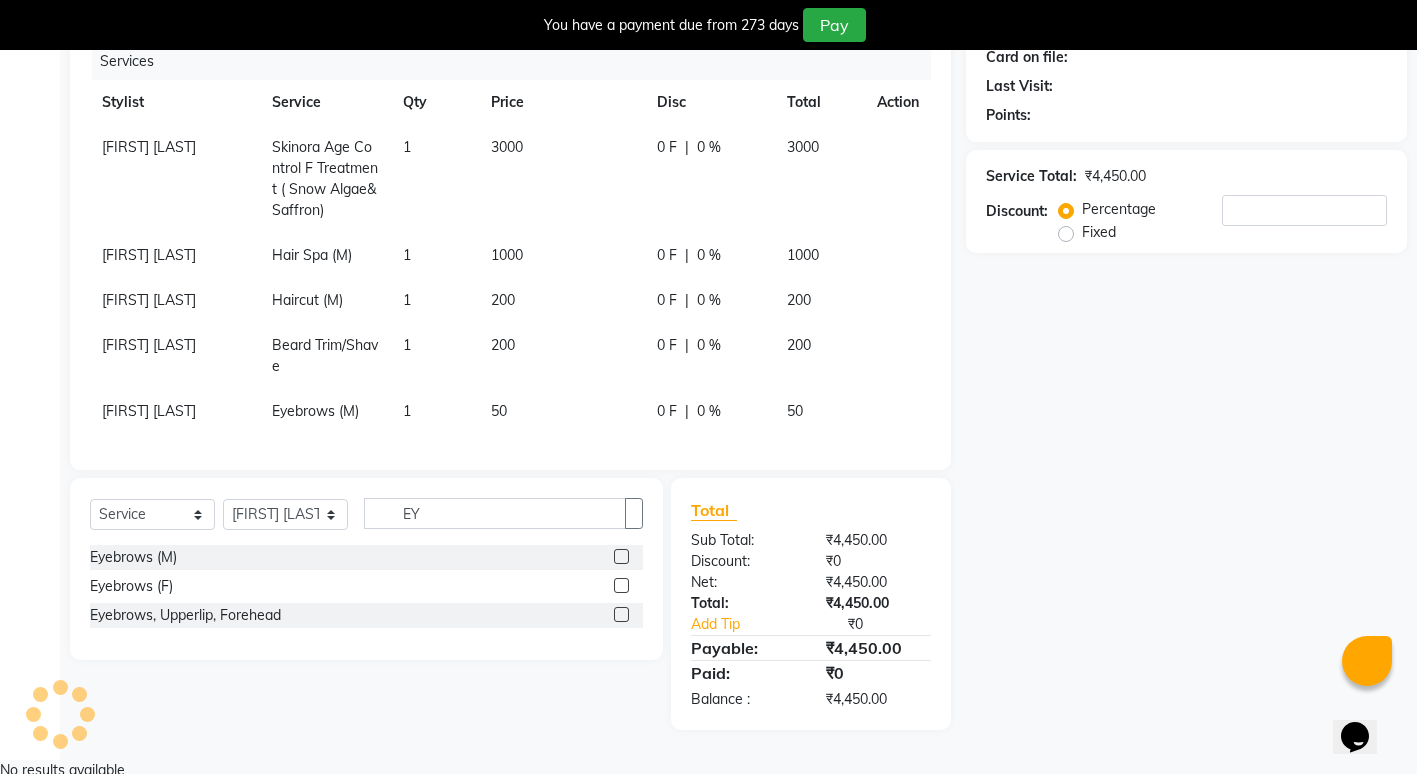 click on "3000" at bounding box center [562, 179] 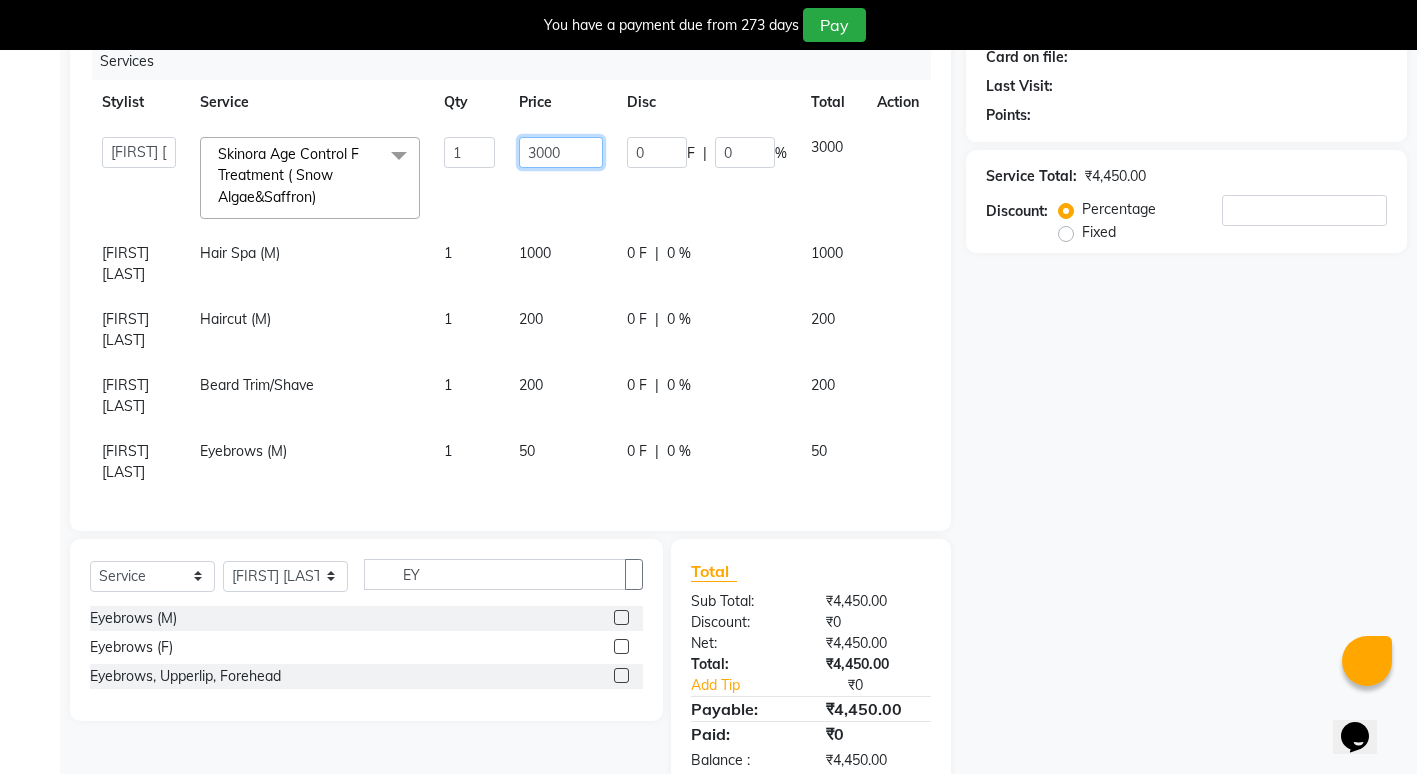 click on "3000" at bounding box center (469, 152) 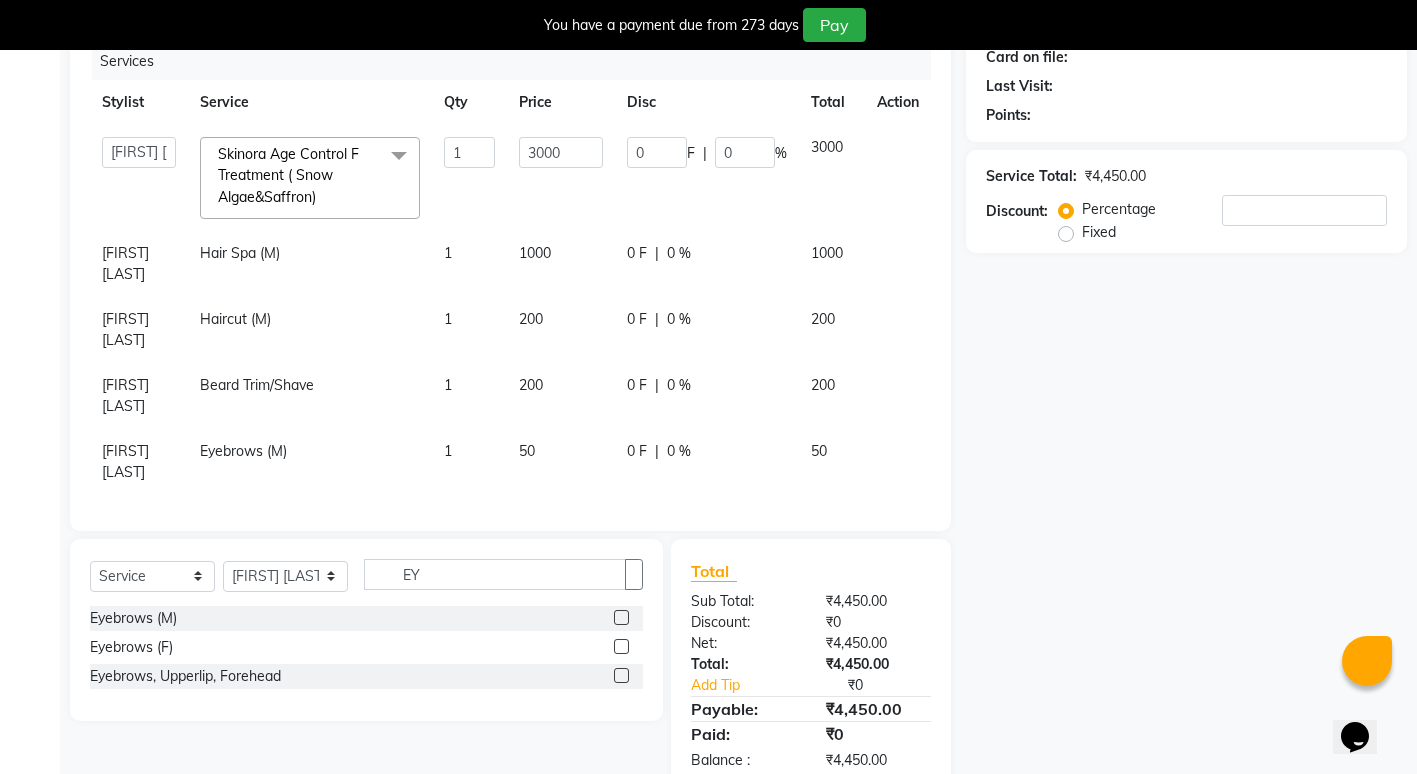 click on "Name: Membership: Total Visits: Card on file: Last Visit: Points: Service Total: ₹4,450.00 Discount: Percentage Fixed" at bounding box center (1194, 367) 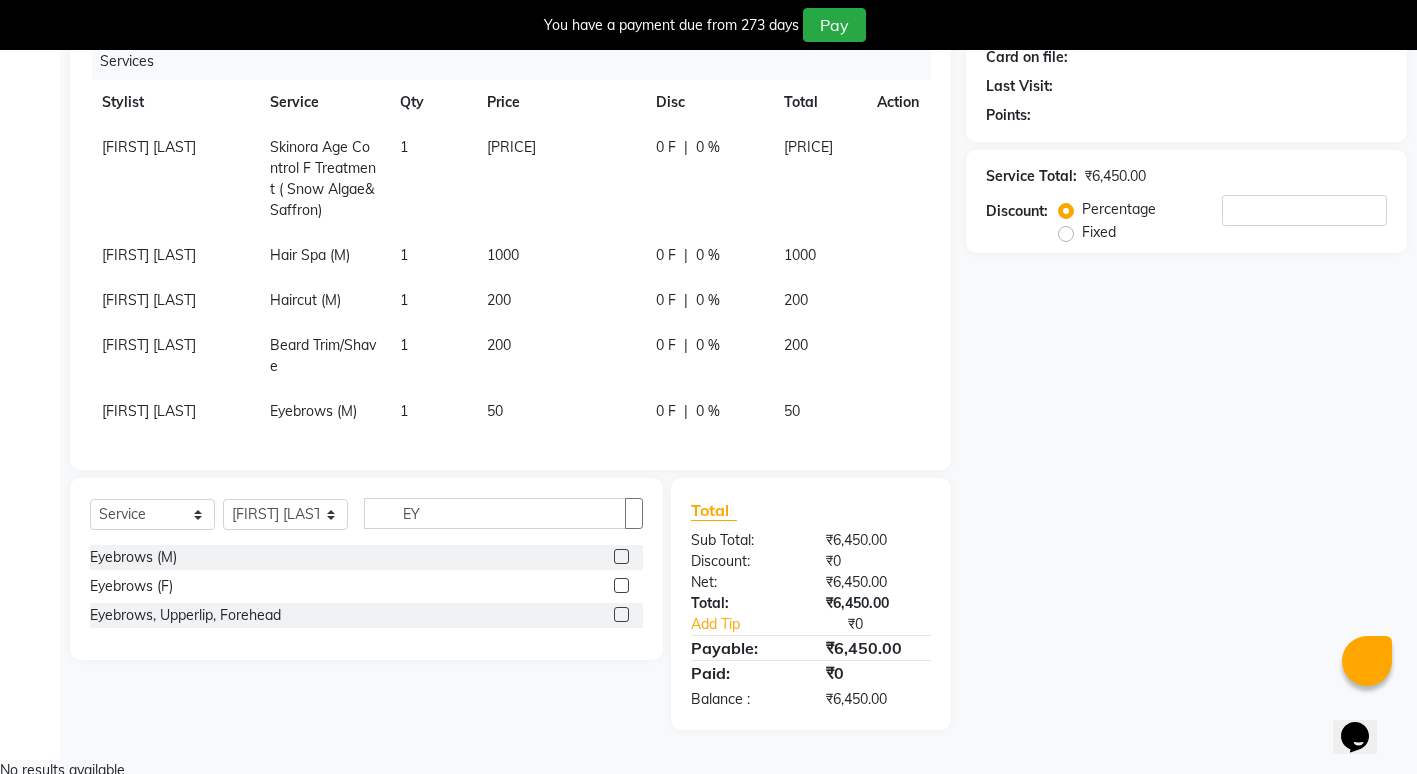 scroll, scrollTop: 0, scrollLeft: 0, axis: both 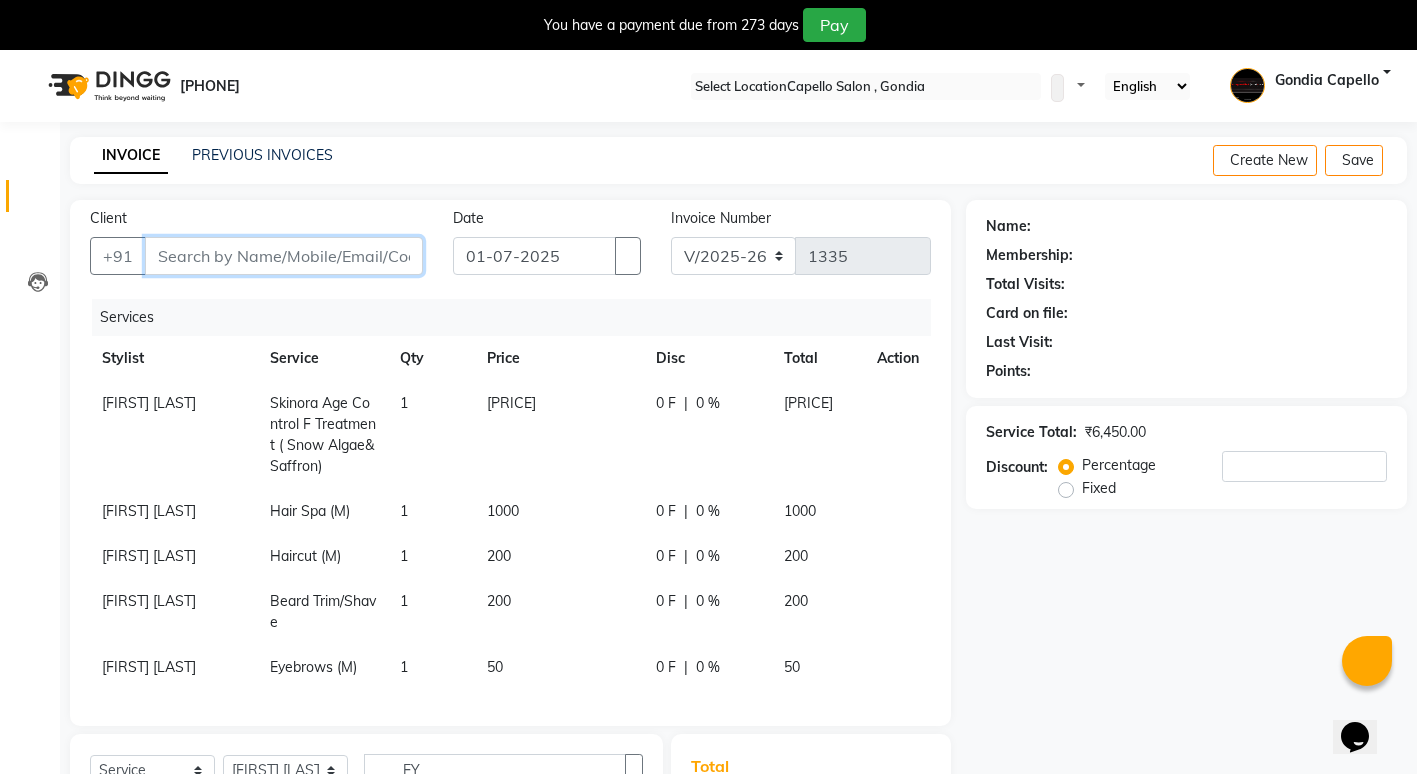 click on "Client" at bounding box center (284, 256) 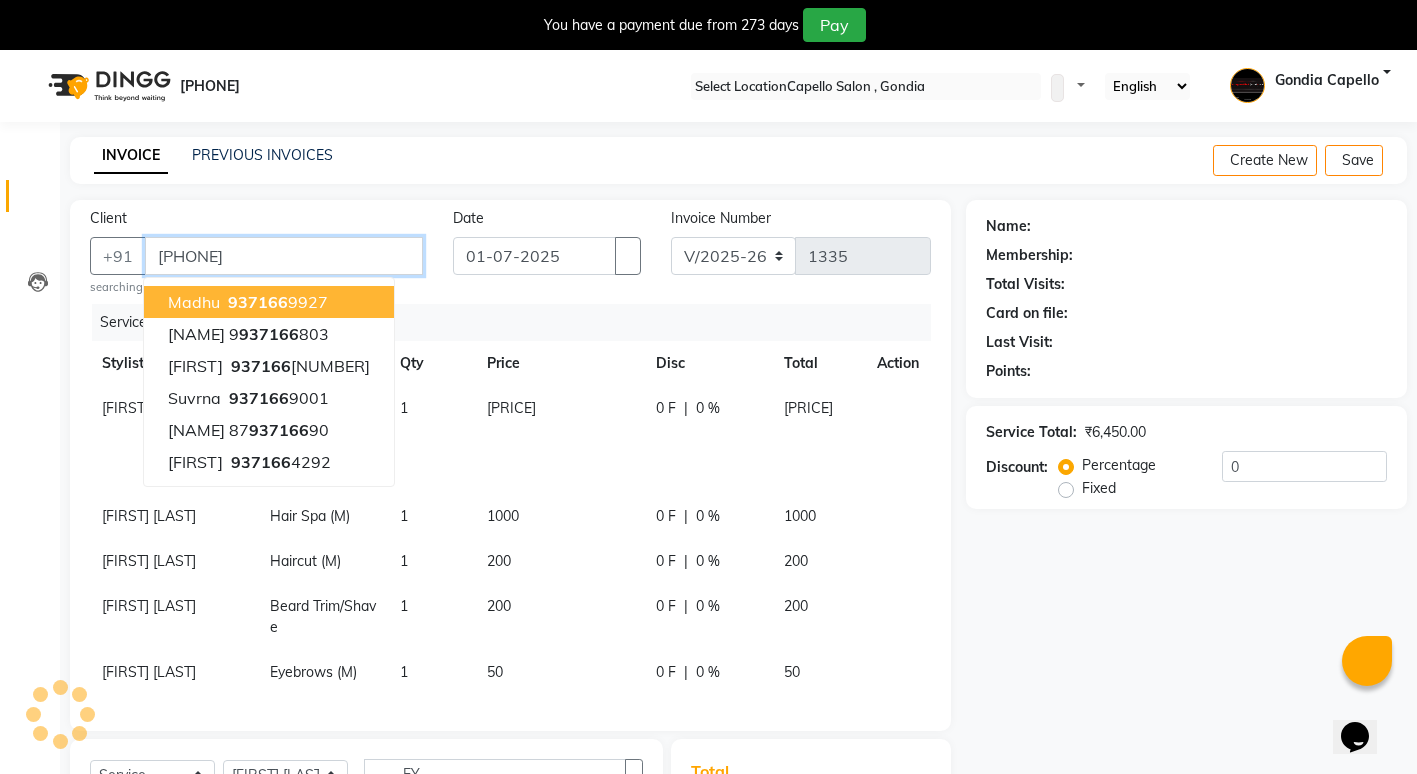 type on "[PHONE]" 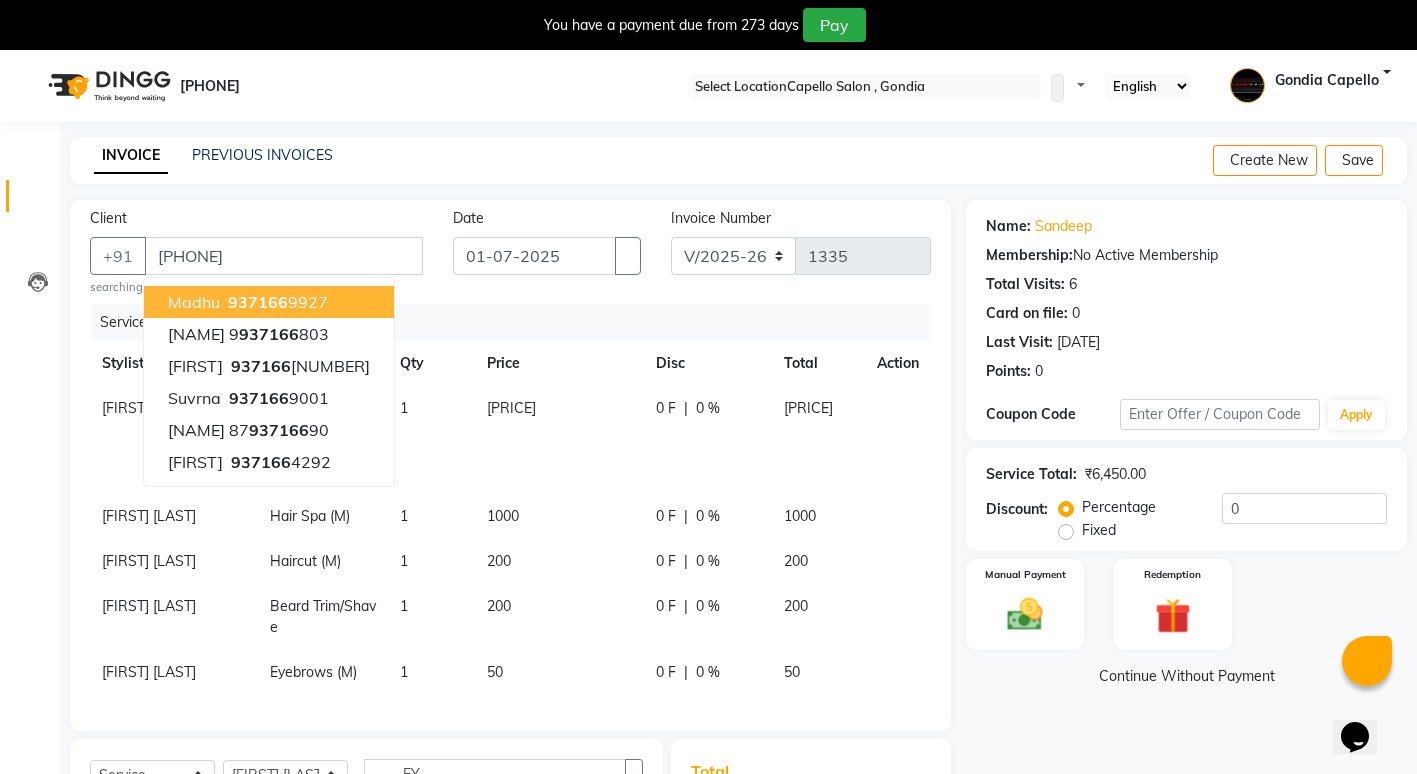 scroll, scrollTop: 262, scrollLeft: 0, axis: vertical 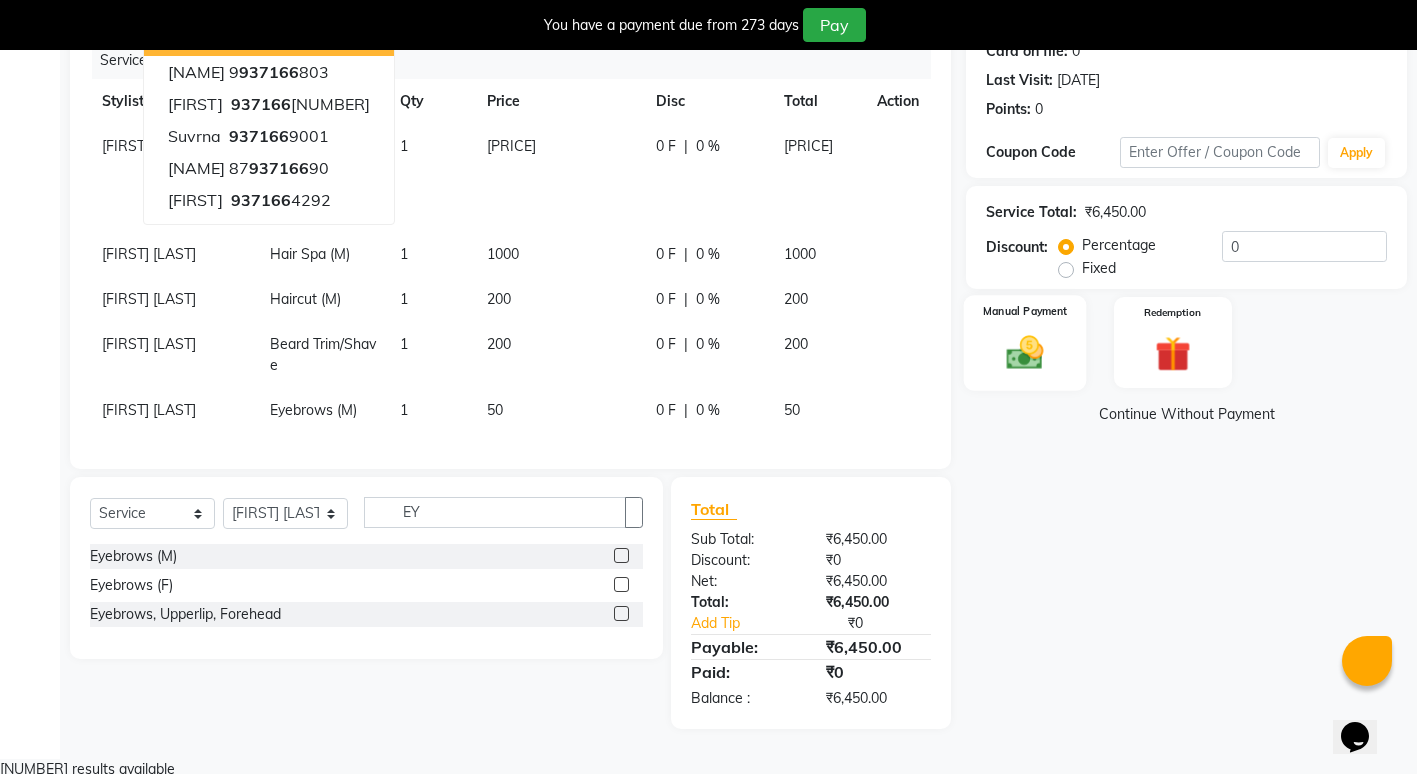 click at bounding box center [1025, 352] 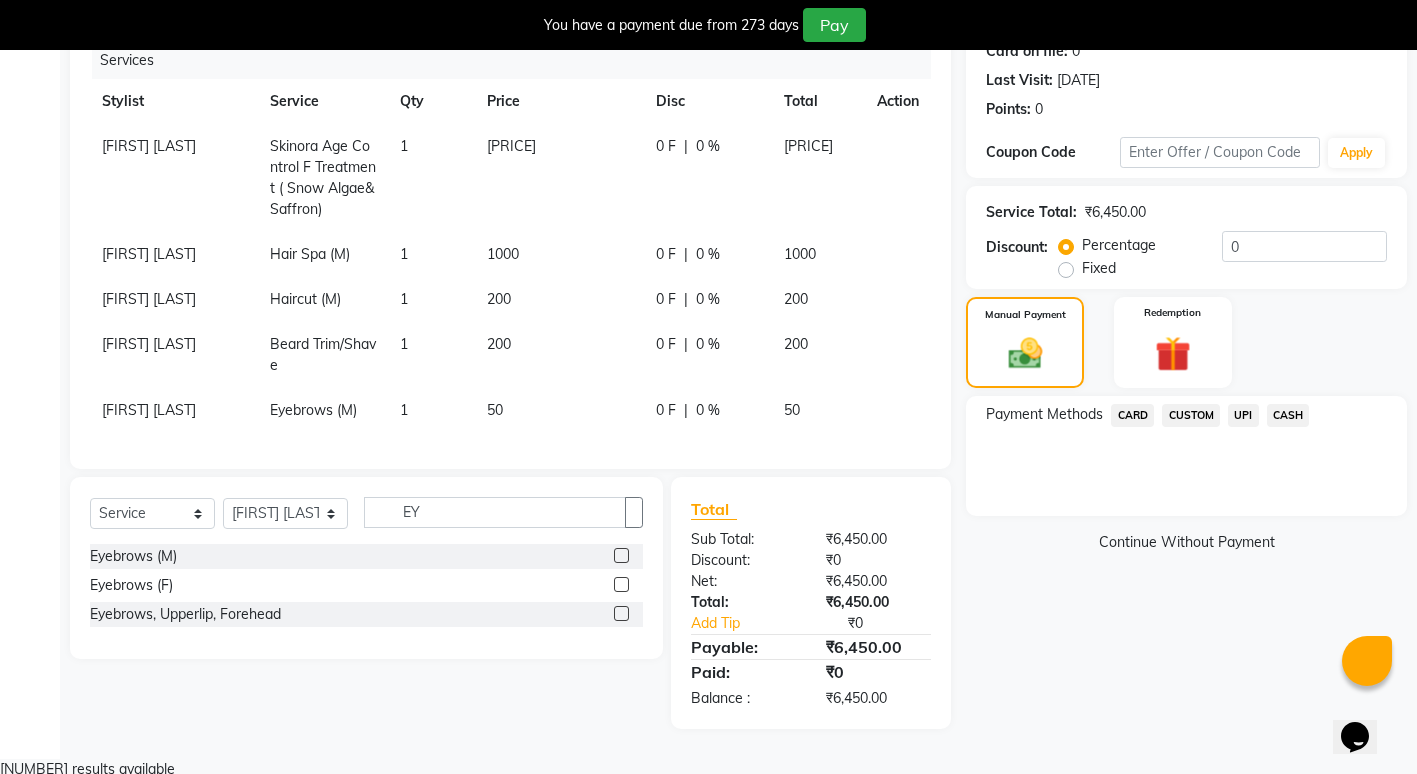 click on "CASH" at bounding box center (1132, 415) 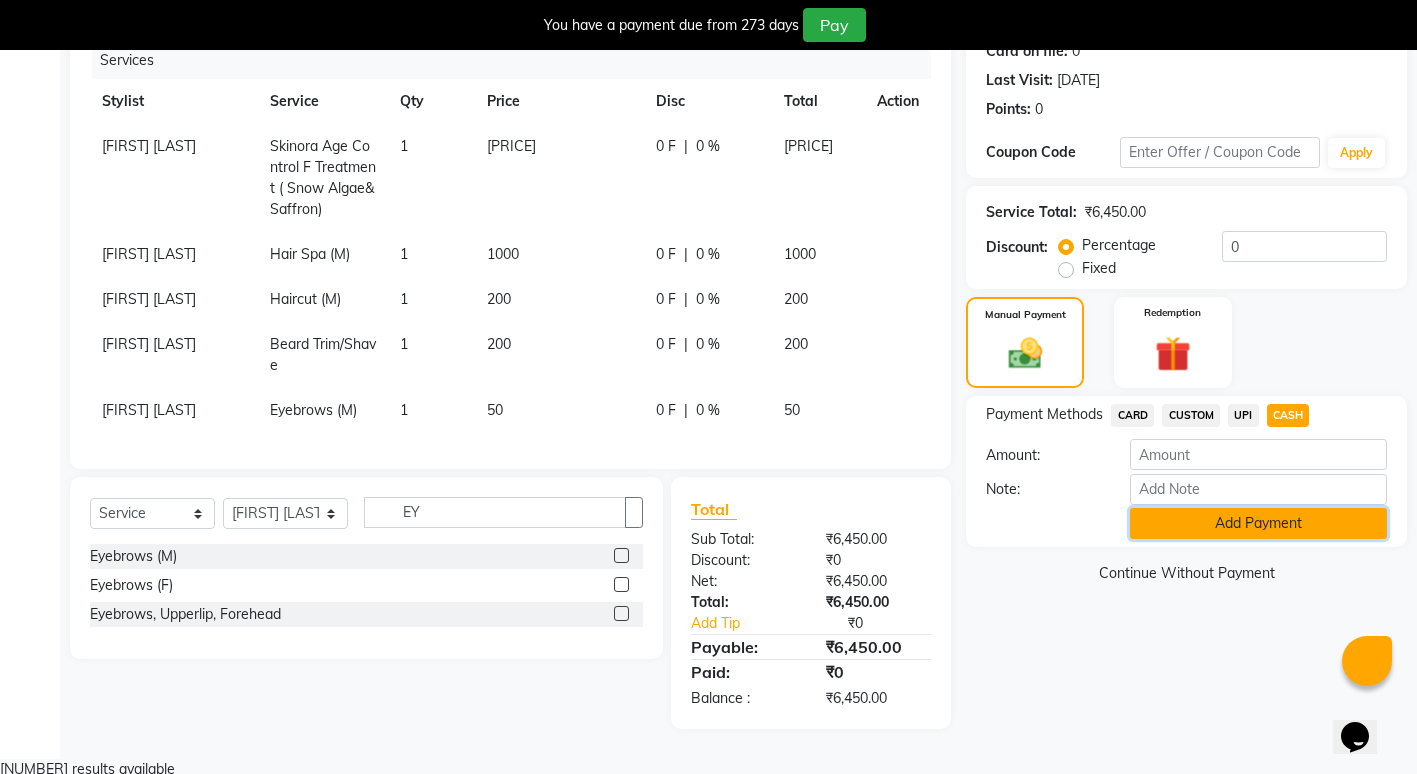click on "Add Payment" at bounding box center [1258, 523] 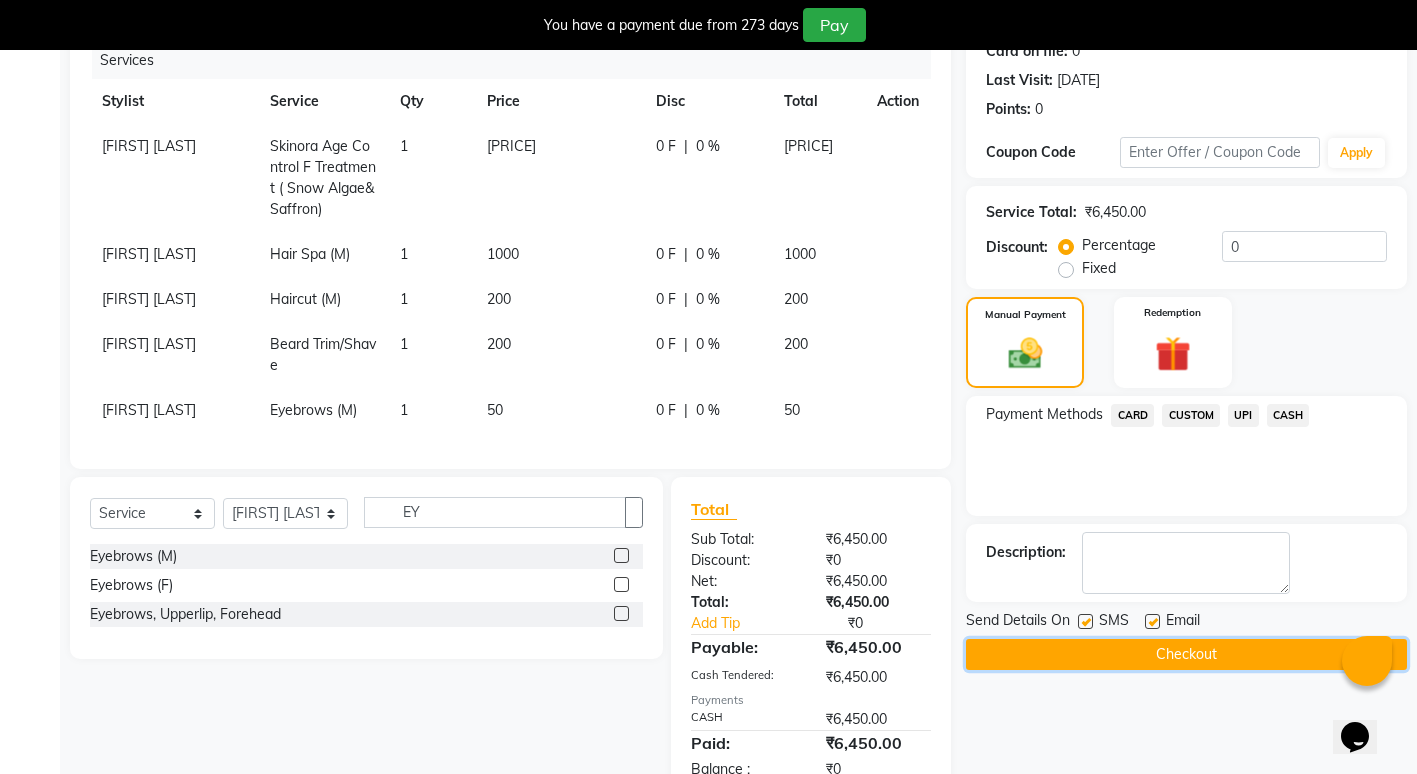 click on "Checkout" at bounding box center [1186, 654] 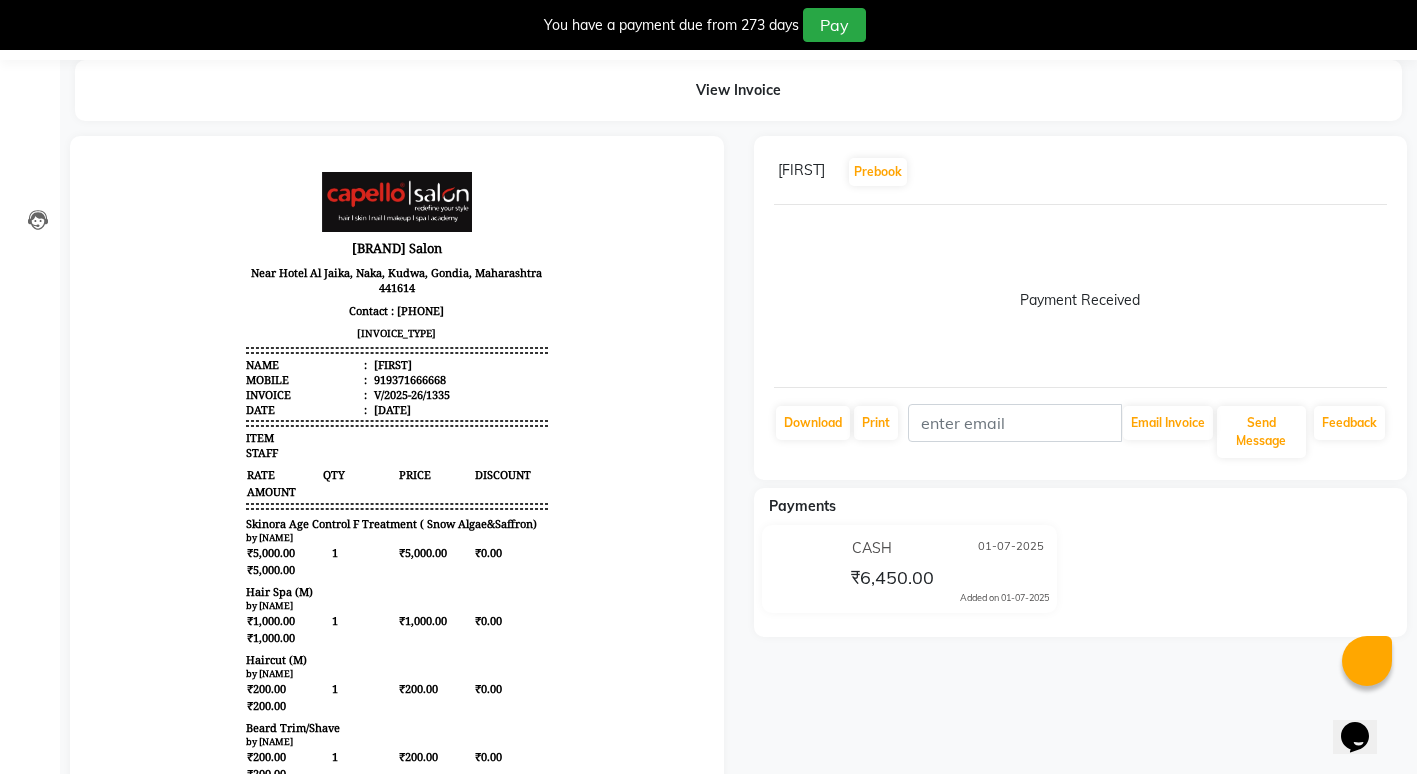 scroll, scrollTop: 0, scrollLeft: 0, axis: both 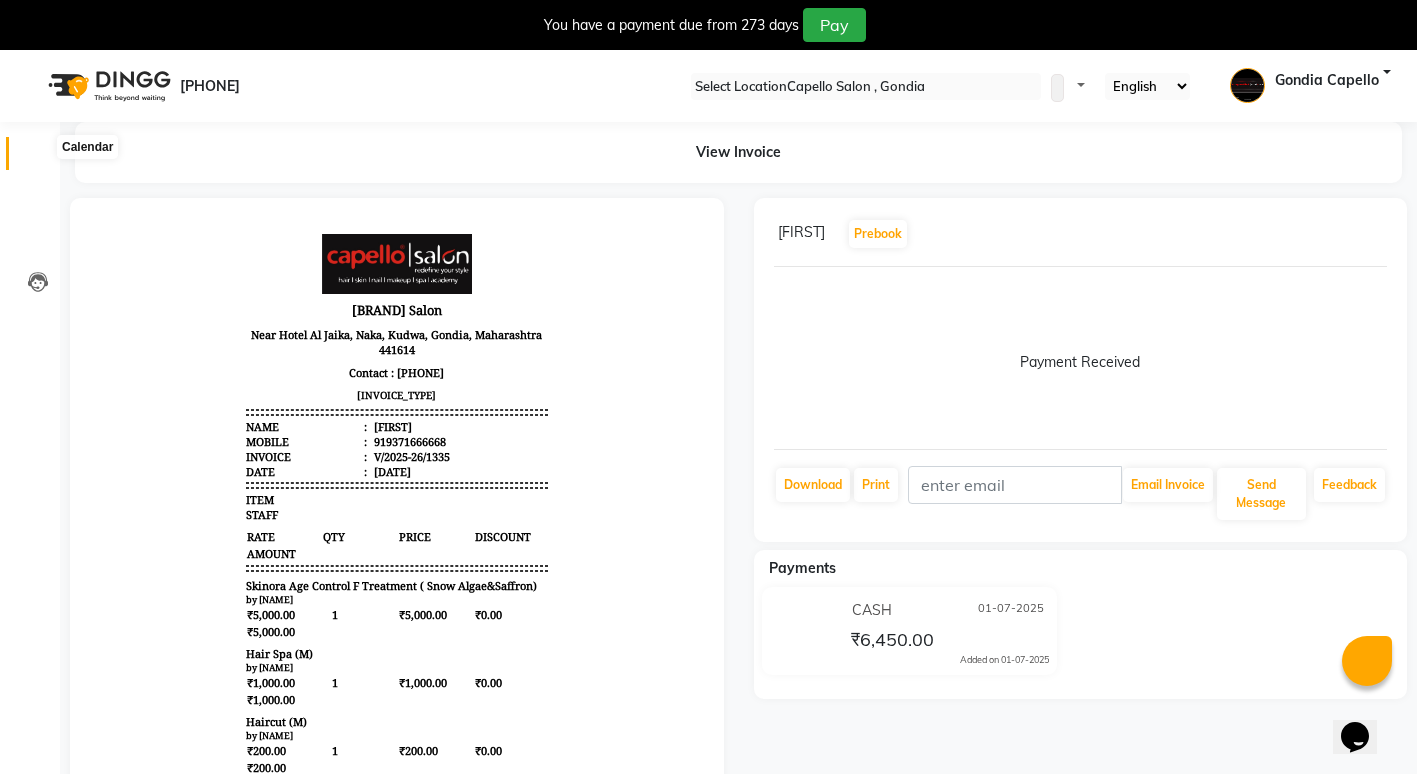 click at bounding box center [37, 158] 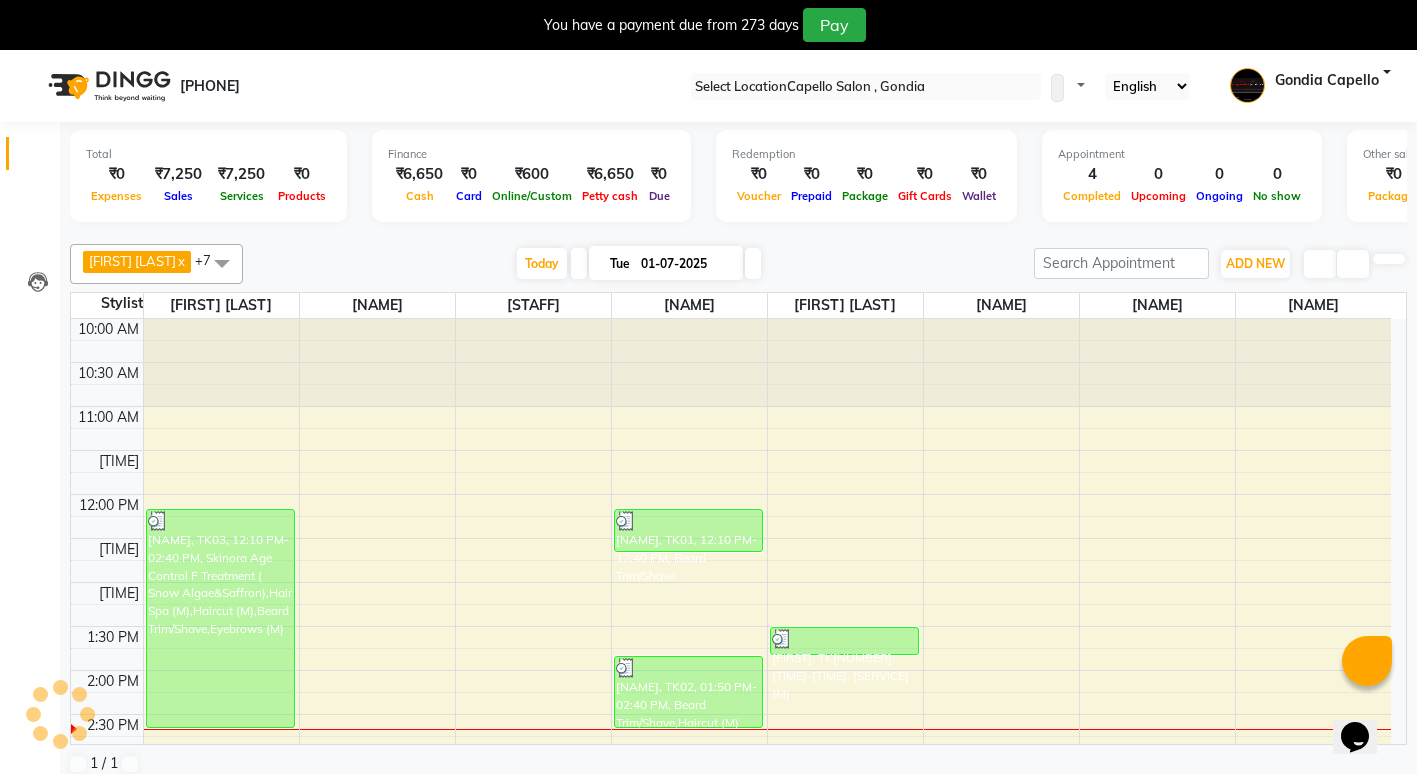 scroll, scrollTop: 0, scrollLeft: 0, axis: both 